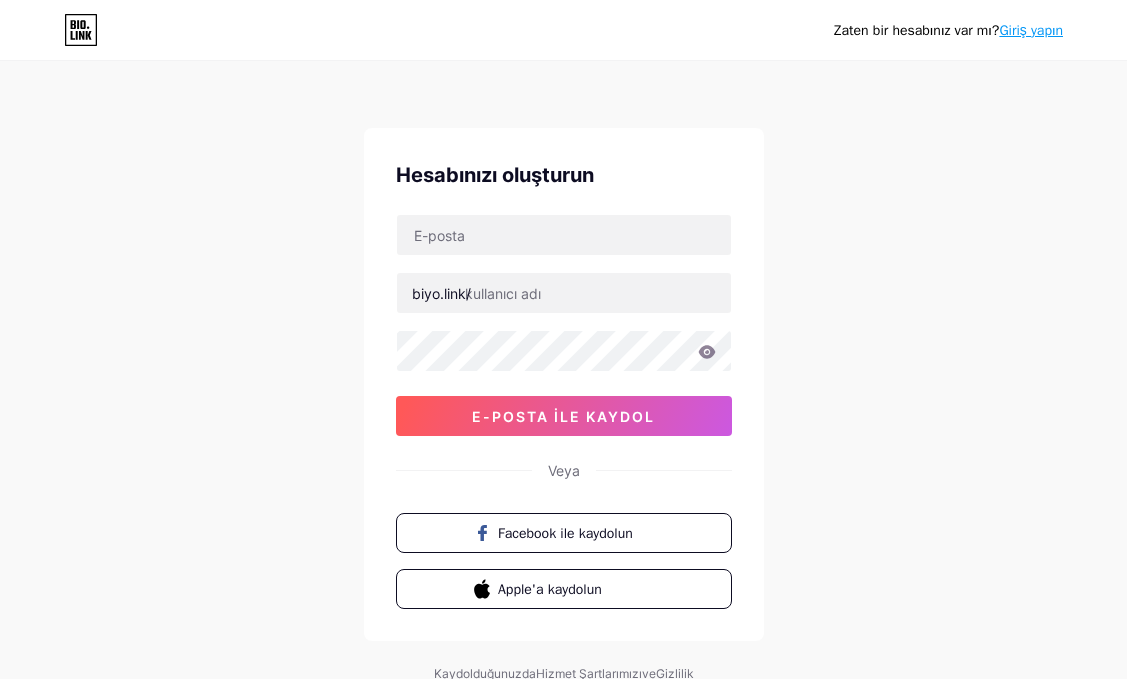 scroll, scrollTop: 0, scrollLeft: 0, axis: both 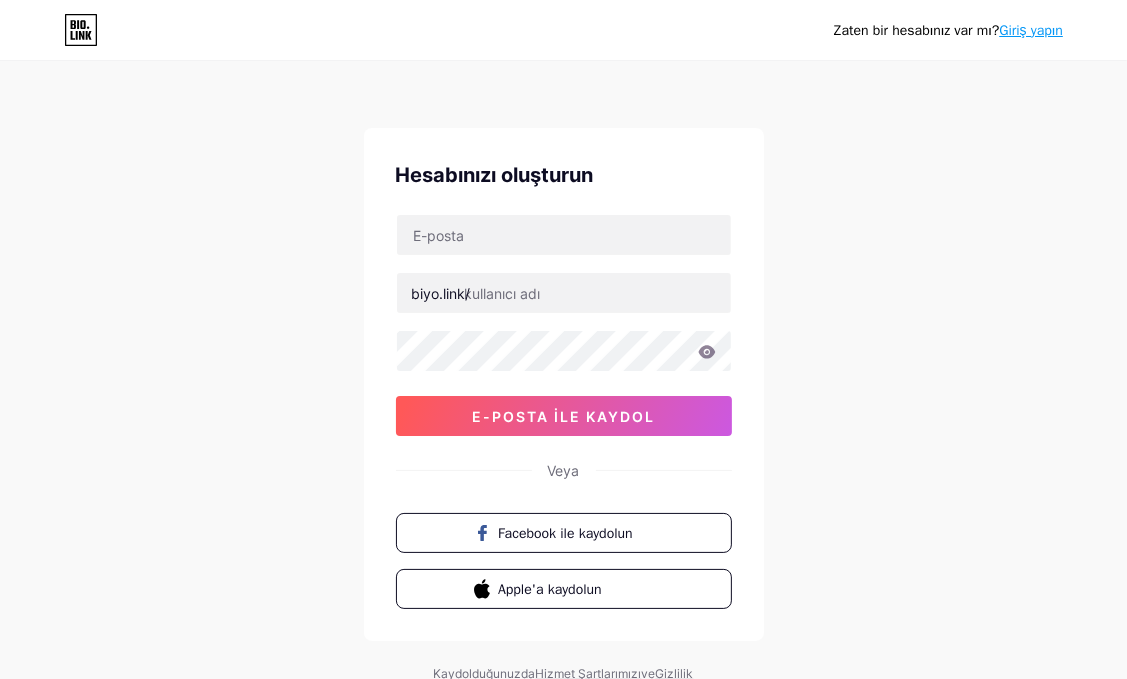 click on "Zaten bir hesabınız var mı?  Giriş yapın   Hesabınızı oluşturun         biyo.link/[NAME]                      e-posta ile kaydol         Veya       Facebook ile kaydolun
Apple'a kaydolun
Kaydolduğunuzda  Hizmet Şartlarımızı  ve  Gizlilik Politikamızı  kabul etmiş olursunuz ." at bounding box center (563, 382) 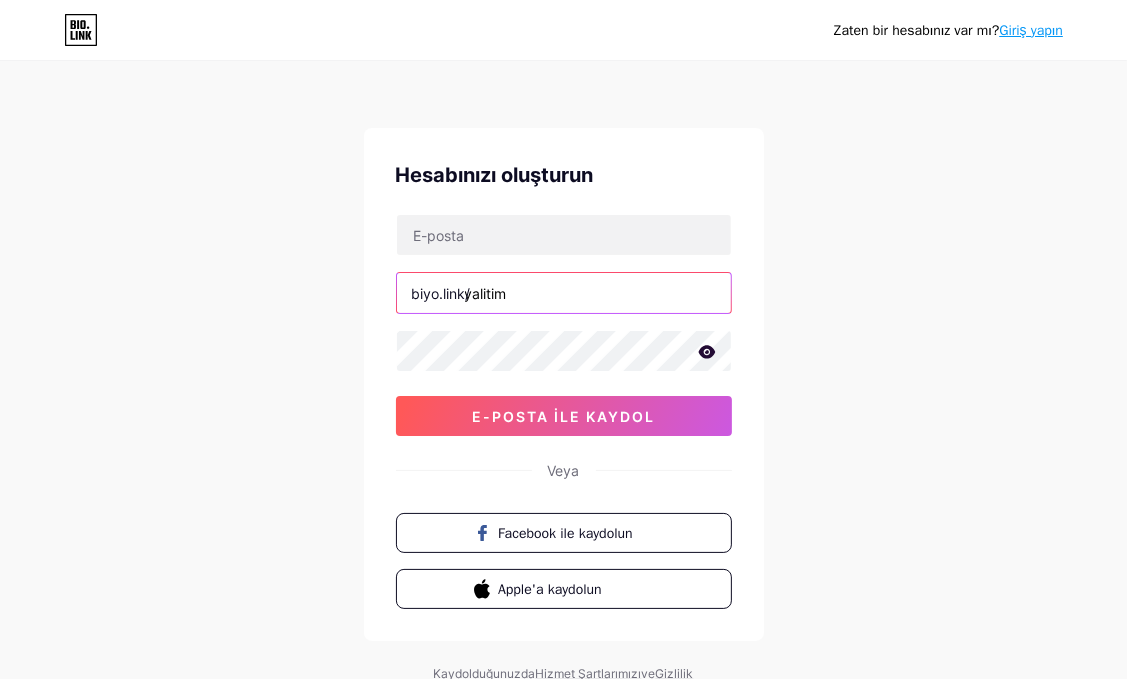 type on "yalitim" 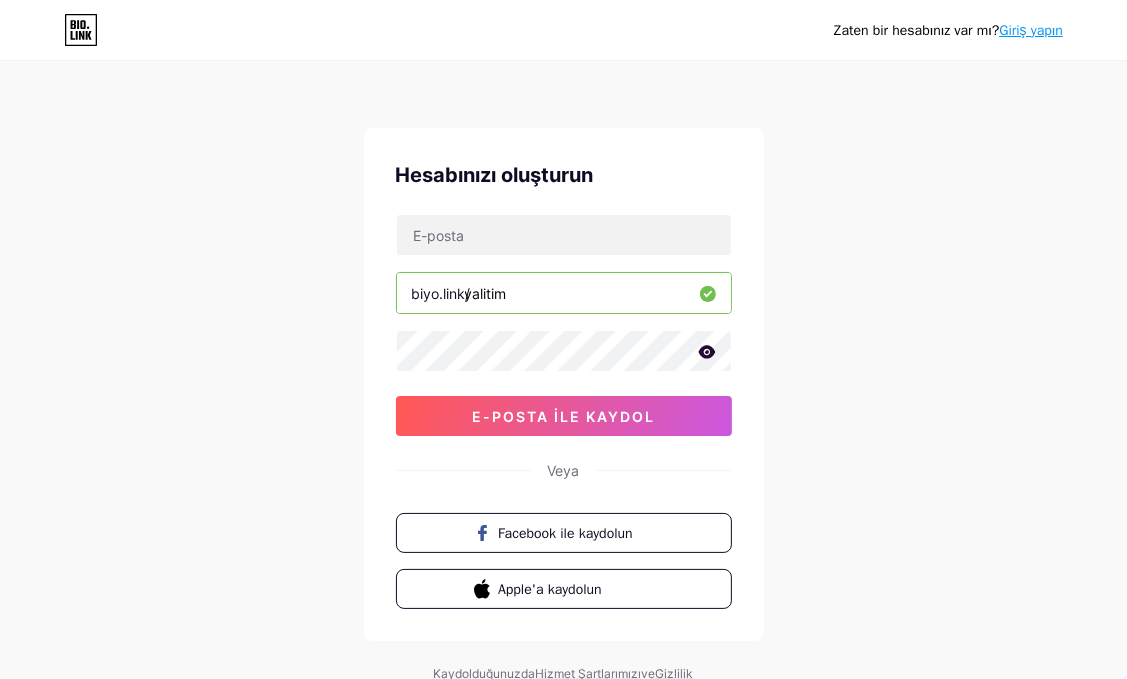 drag, startPoint x: 152, startPoint y: 255, endPoint x: 185, endPoint y: 261, distance: 33.54102 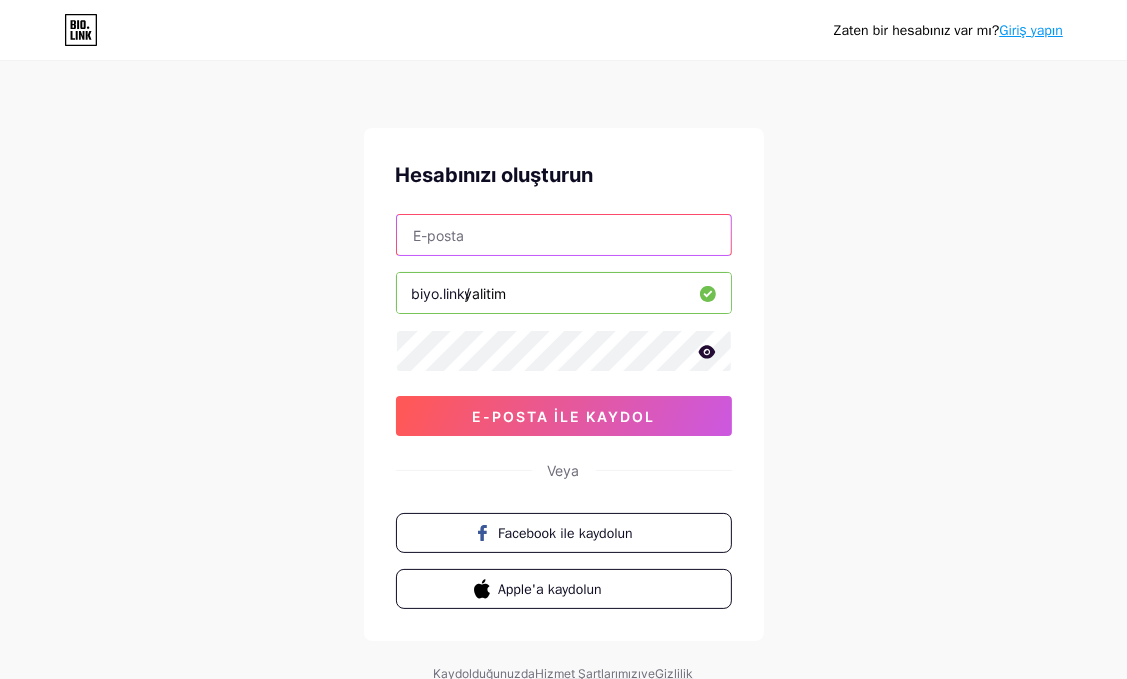 click at bounding box center (564, 235) 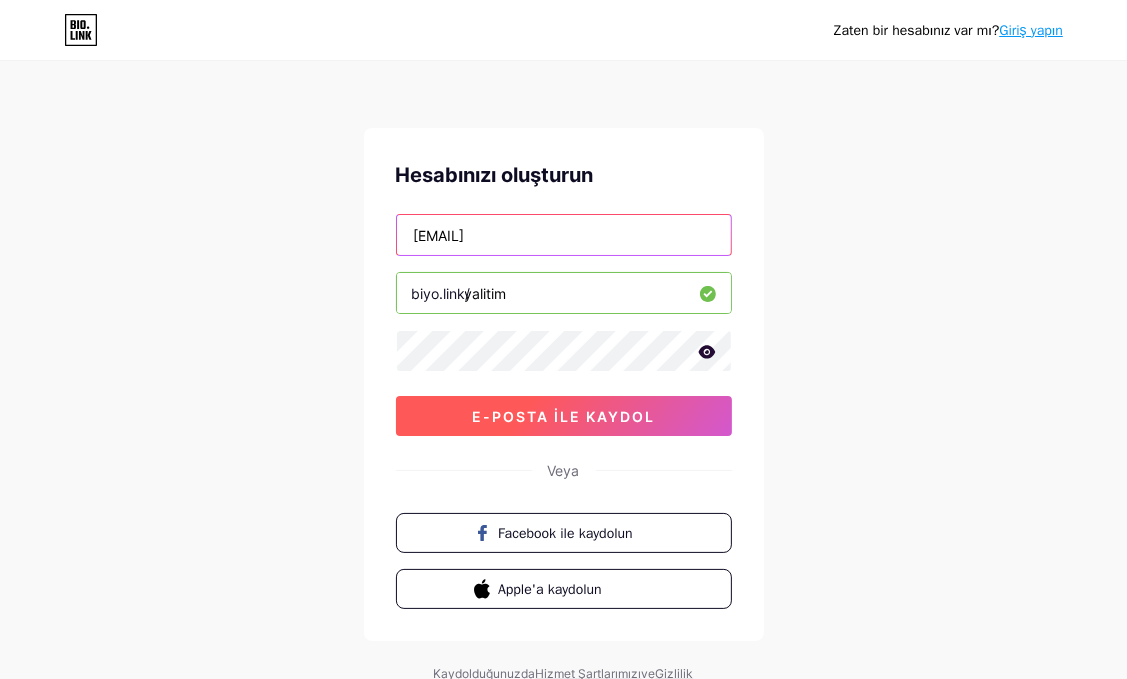 type on "[EMAIL]" 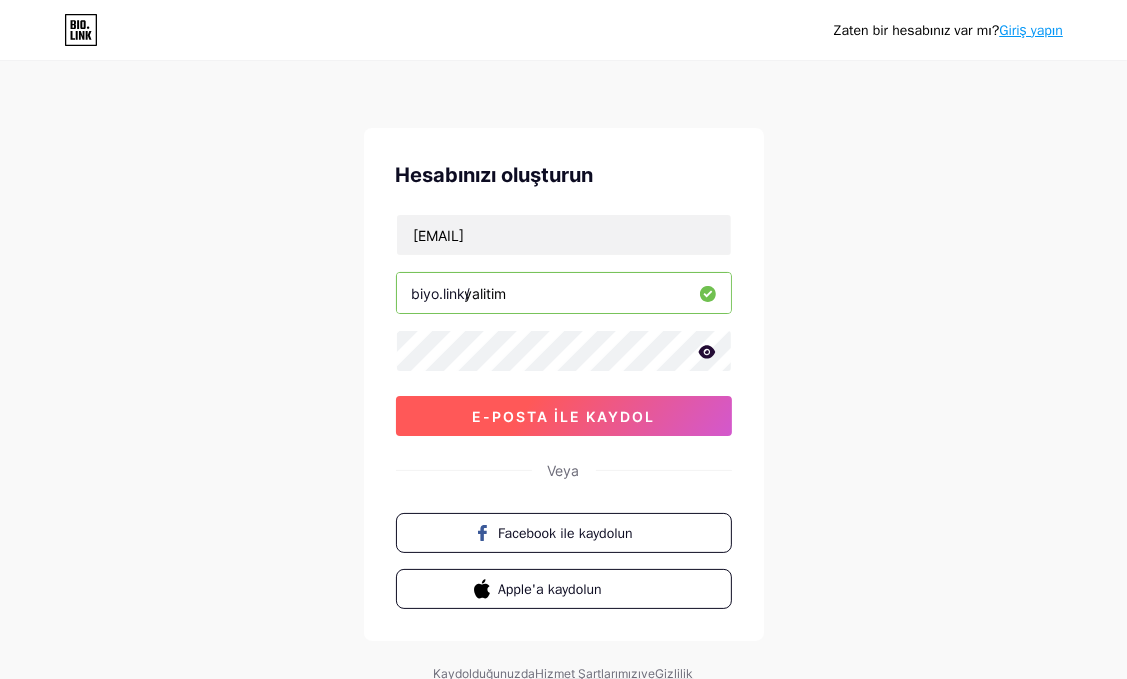 click on "e-posta ile kaydol" at bounding box center [563, 416] 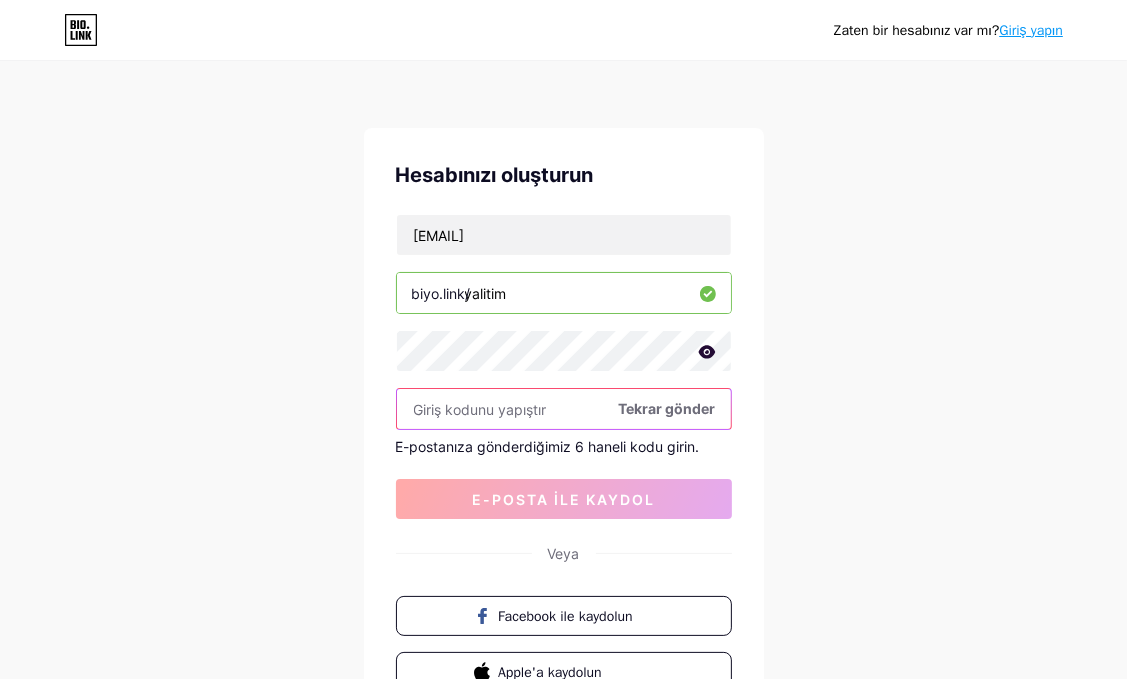 click at bounding box center [564, 409] 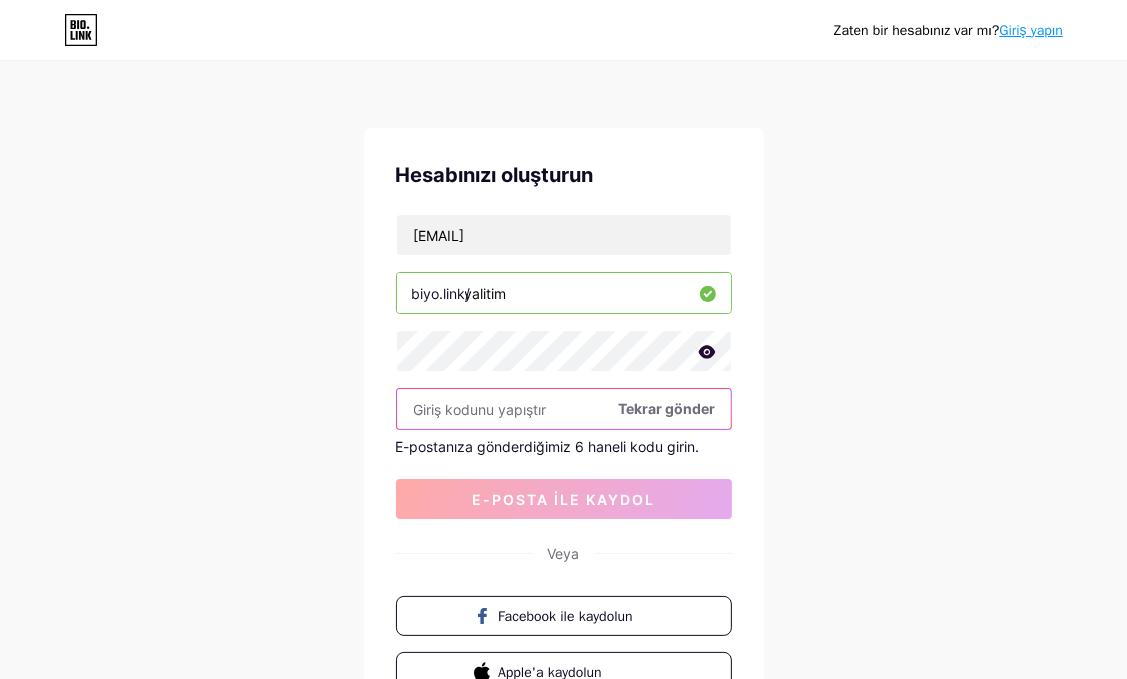 paste on "958465" 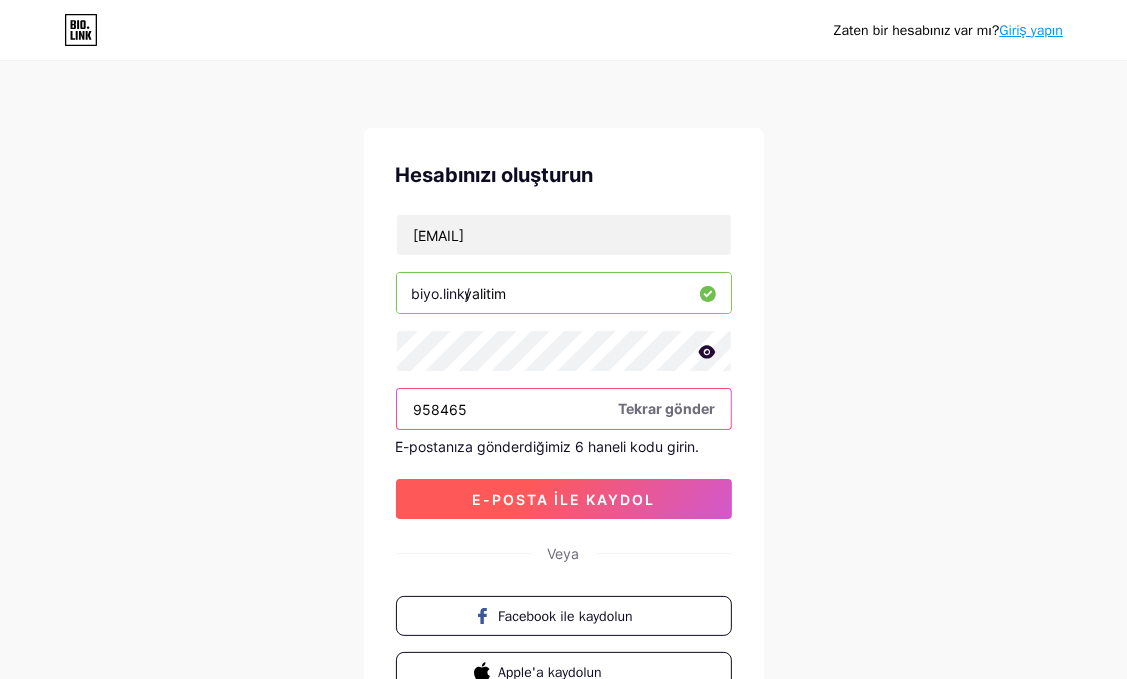 type on "958465" 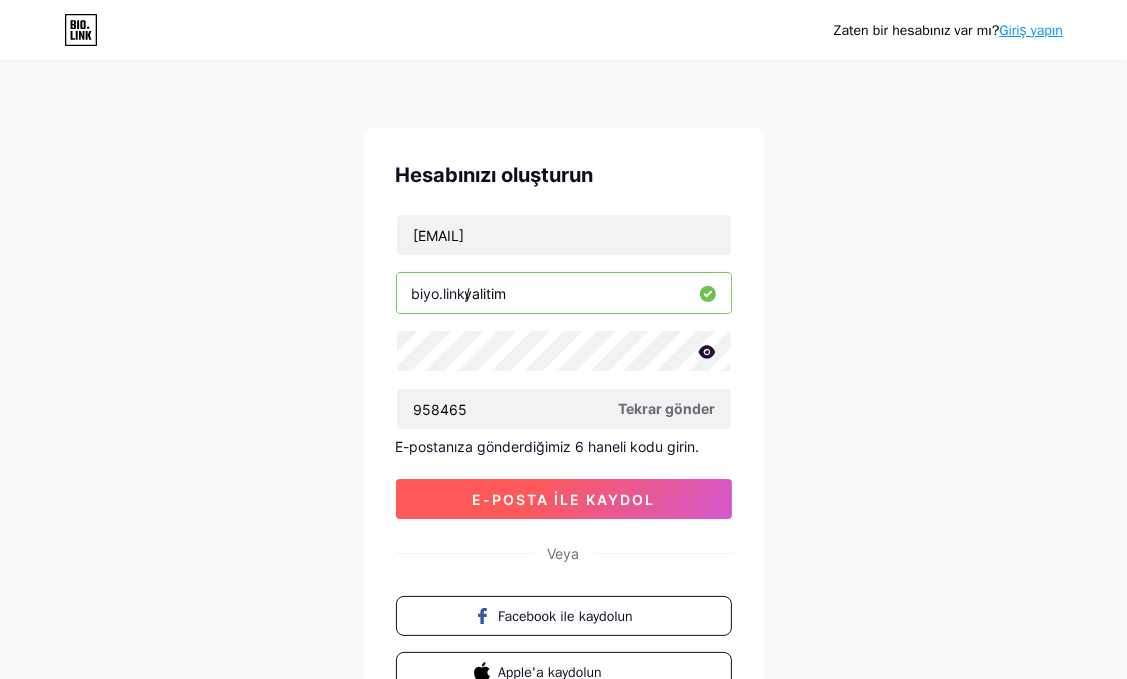 click on "e-posta ile kaydol" at bounding box center (563, 499) 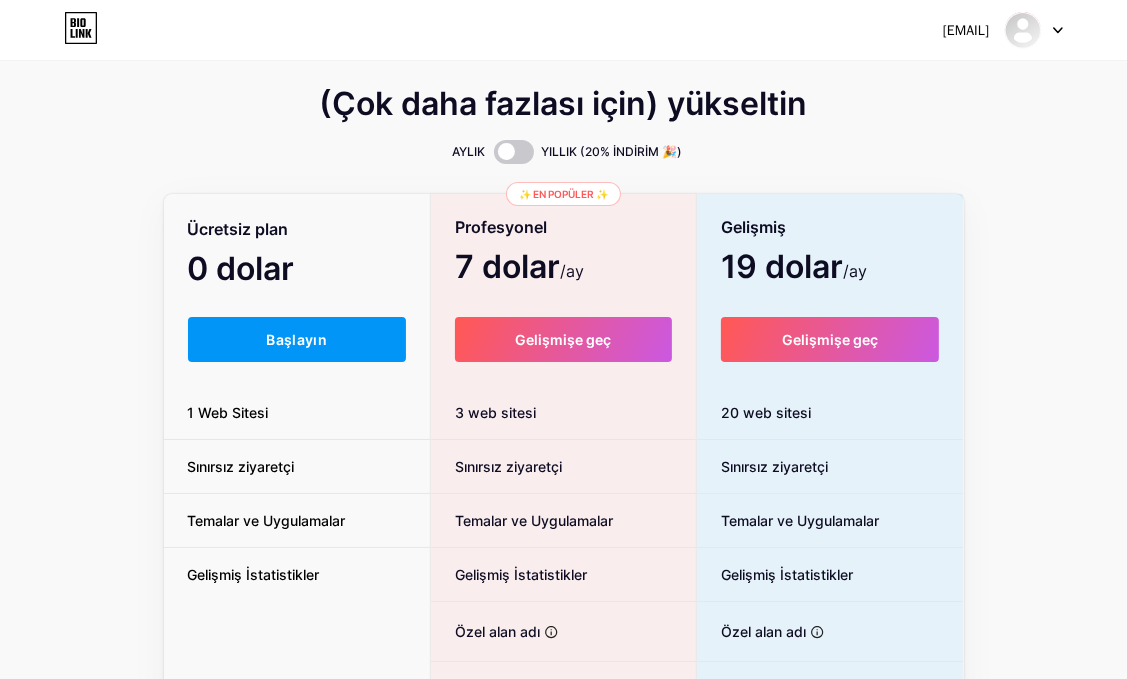 click on "(Çok daha fazlası için) yükseltin" at bounding box center [564, 116] 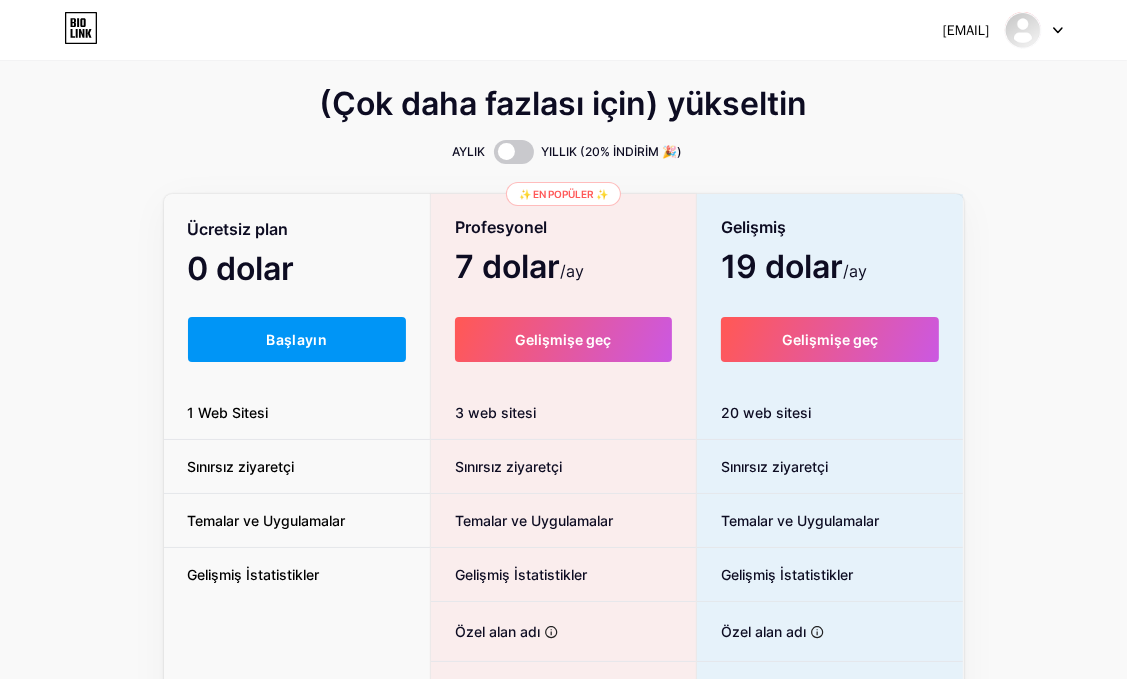 click on "(Çok daha fazlası için) yükseltin
AYLIK
YILLIK (20% İNDİRİM 🎉)
Ücretsiz plan   0 dolar   /ay   Başlayın     1 Web Sitesi Sınırsız ziyaretçi Temalar ve Uygulamalar Gelişmiş İstatistikler   ✨ En popüler ✨   Profesyonel   7 dolar   /ay     Gelişmişe geç     3 web sitesi
Sınırsız ziyaretçi     Temalar ve Uygulamalar     Gelişmiş İstatistikler     Özel alan adı       Bunu kendi kişisel alan adınızda barındırın   E-posta listesi oluştur       Ziyaretçilerinizin e-postalarını toplayın ve onlara e-posta güncellemeleri gönderin   Blog yazılarını yayınla       Güçlü bir editör tarafından desteklenen, saniyeler içinde bir blog başlatın   Doğrulanmış rozet       Mavi bir onay işareti göstererek özgünlüğü artırın   Bio Link markasını kaldırın       Tüm kredileri kaldırın ve tamamen beyaz etiketli yapın     Gelişmiş   19 dolar   /ay     Gelişmişe geç       Sınırsız ziyaretçi" at bounding box center (563, 497) 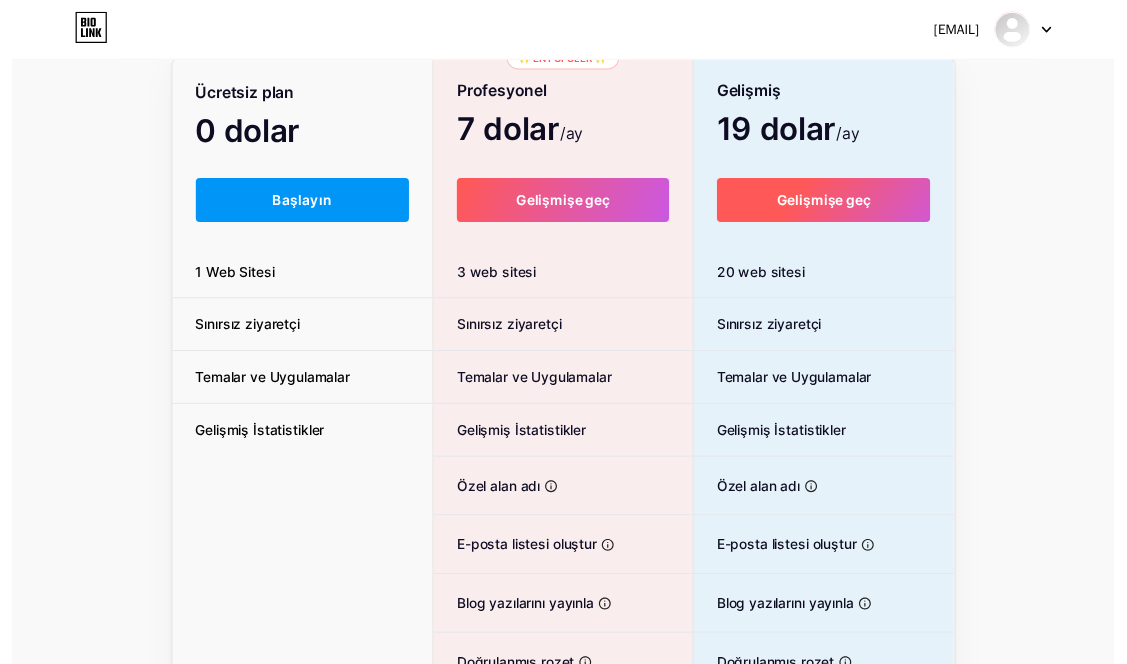 scroll, scrollTop: 0, scrollLeft: 0, axis: both 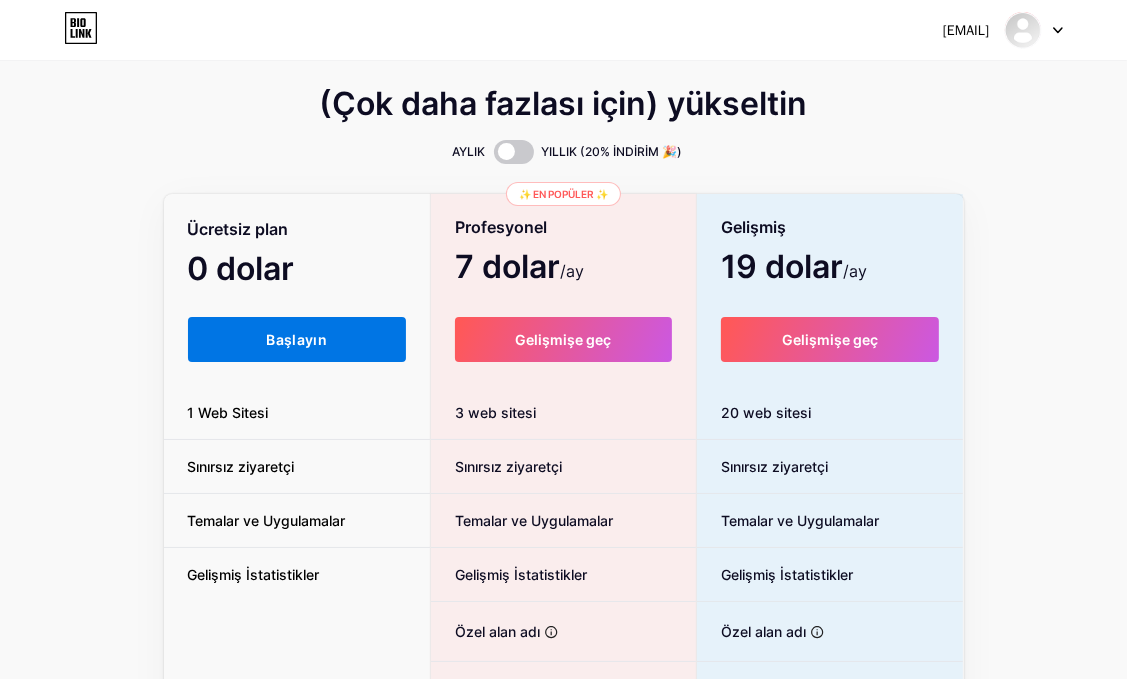 click on "Başlayın" at bounding box center (296, 339) 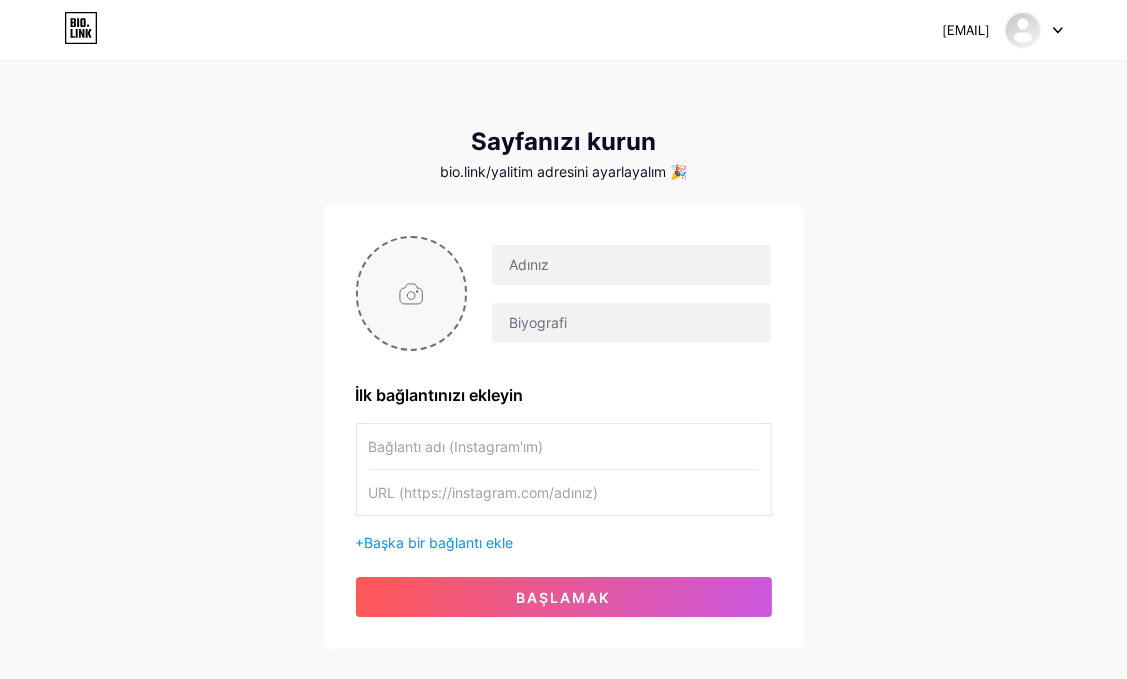 click at bounding box center (412, 293) 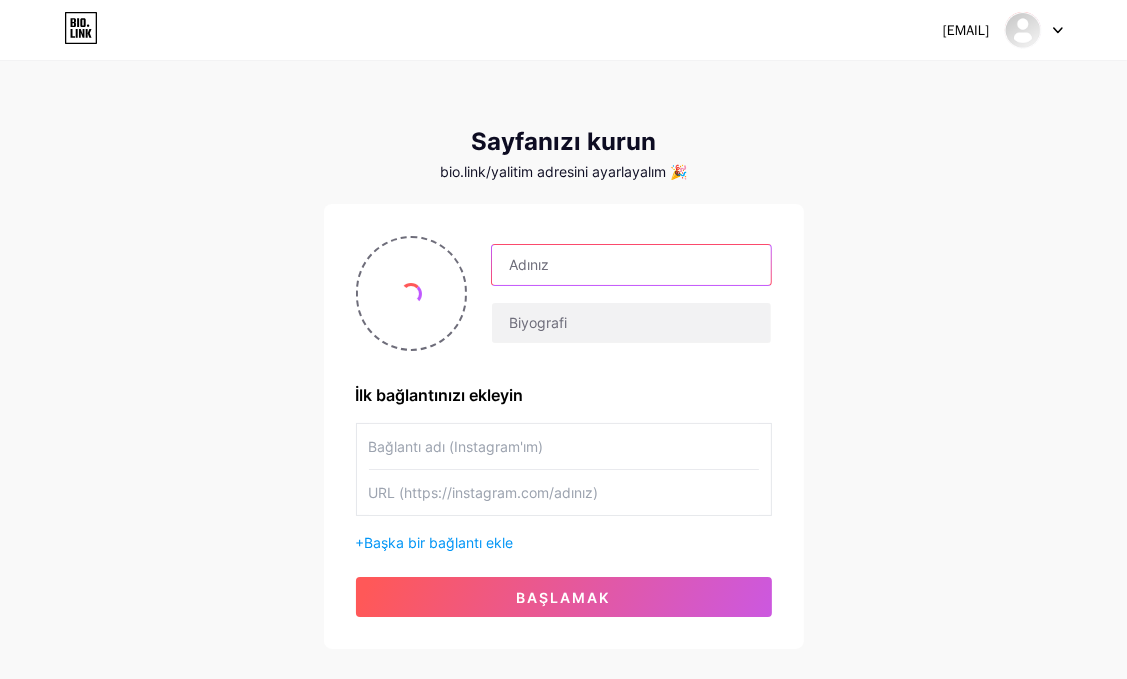 click at bounding box center (631, 265) 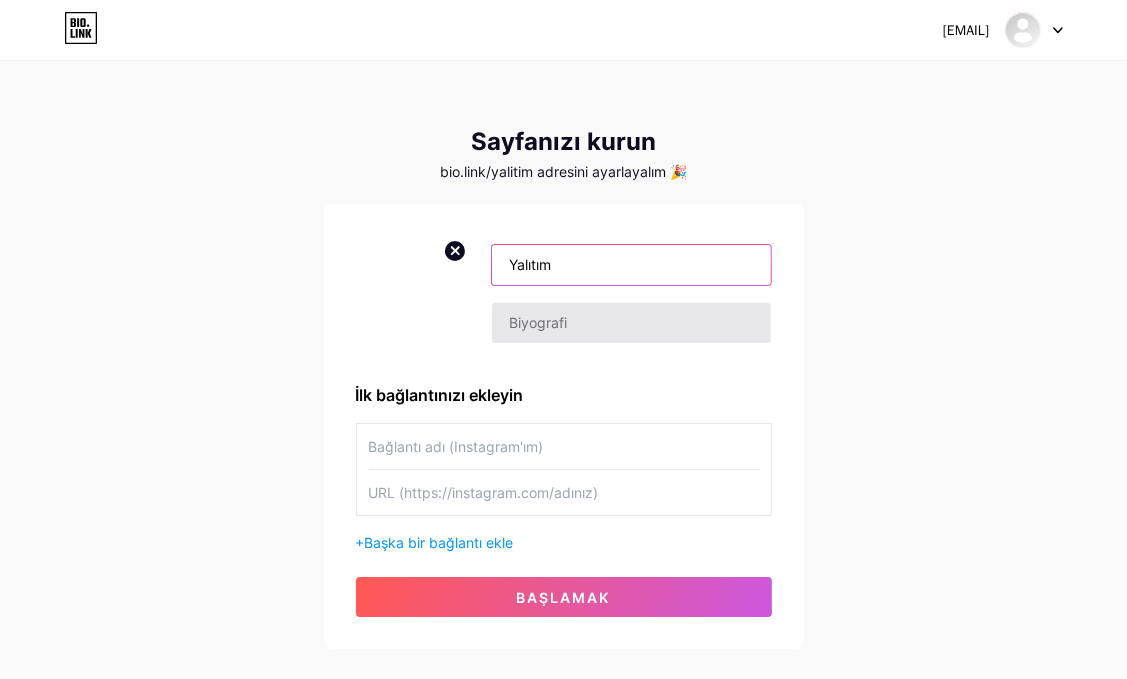 type on "Yalıtım" 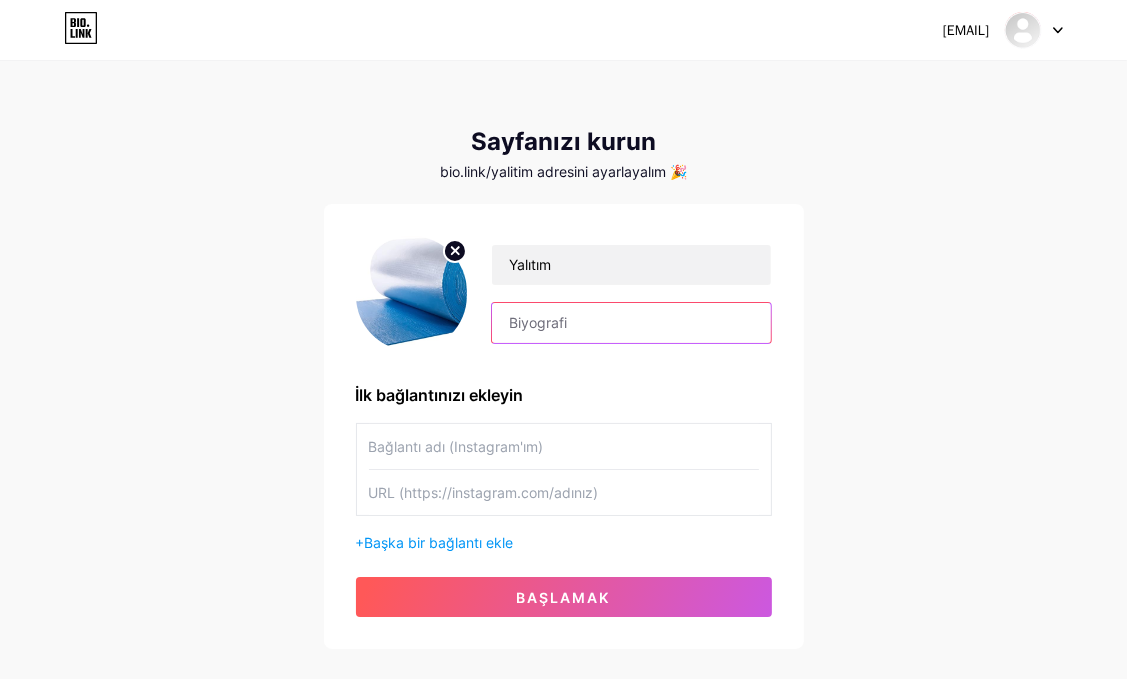 click at bounding box center (631, 323) 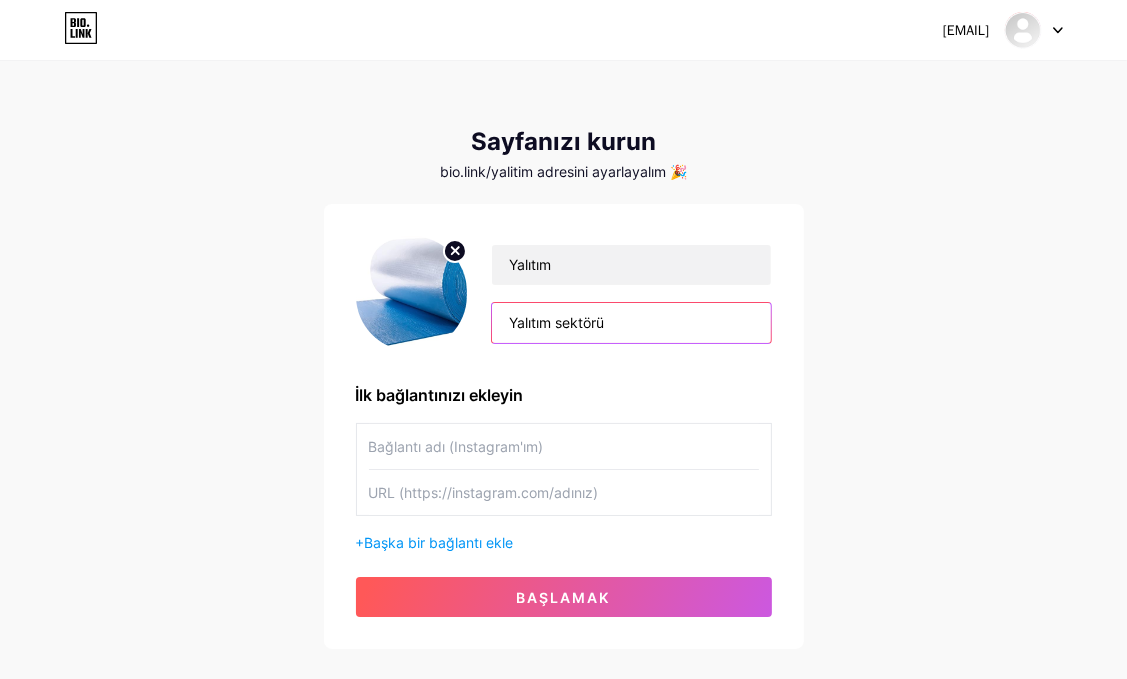 type on "Yalıtım sektörü" 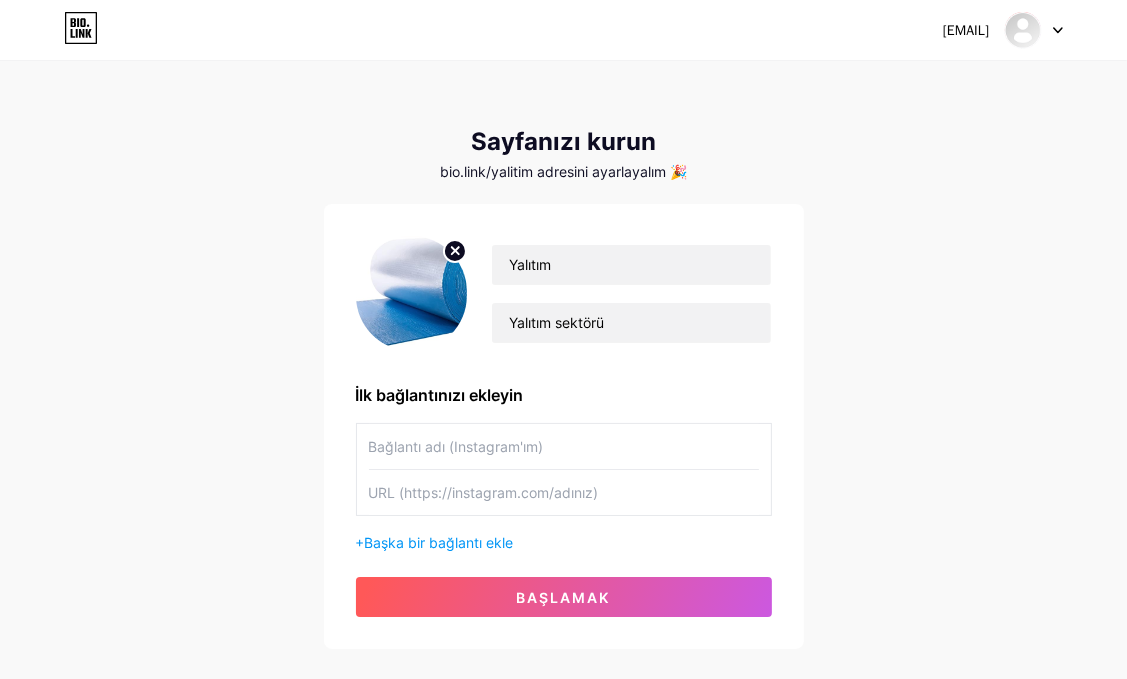 click on "[EMAIL]           Gösterge Paneli     Çıkış yap   Sayfanızı kurun   bio.link/[NAME] adresini ayarlayalım 🎉               Yalıtım     Yalıtım sektörü     İlk bağlantınızı ekleyin
+  Başka bir bağlantı ekle     Başlamak" at bounding box center (563, 356) 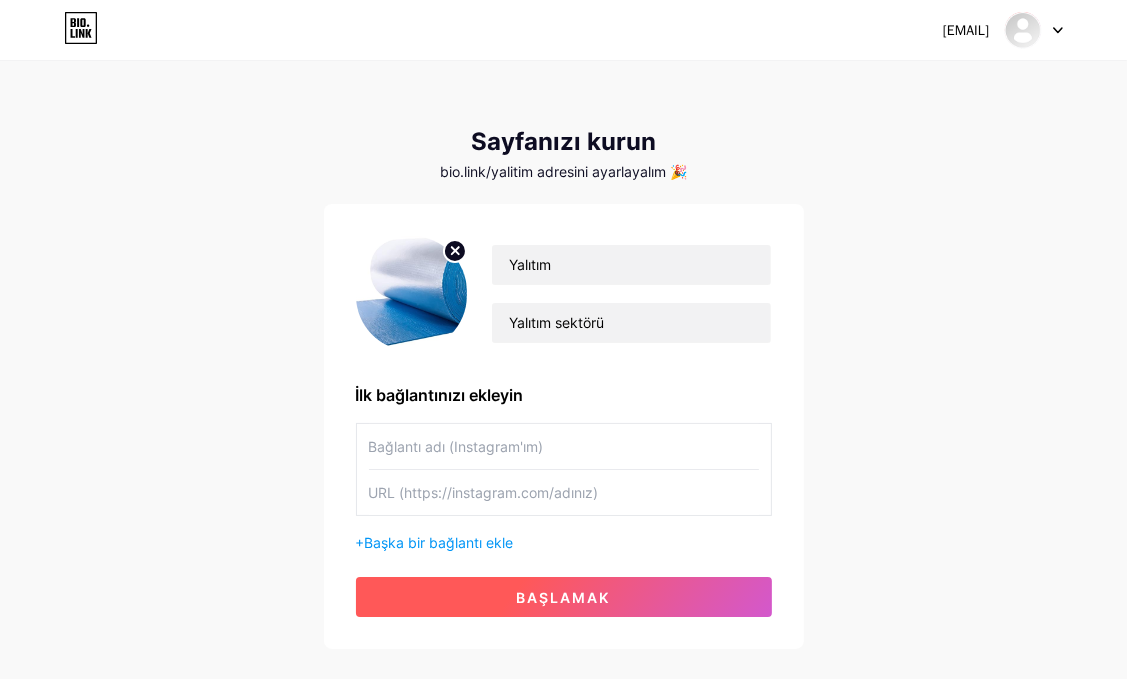 click on "Başlamak" at bounding box center [564, 597] 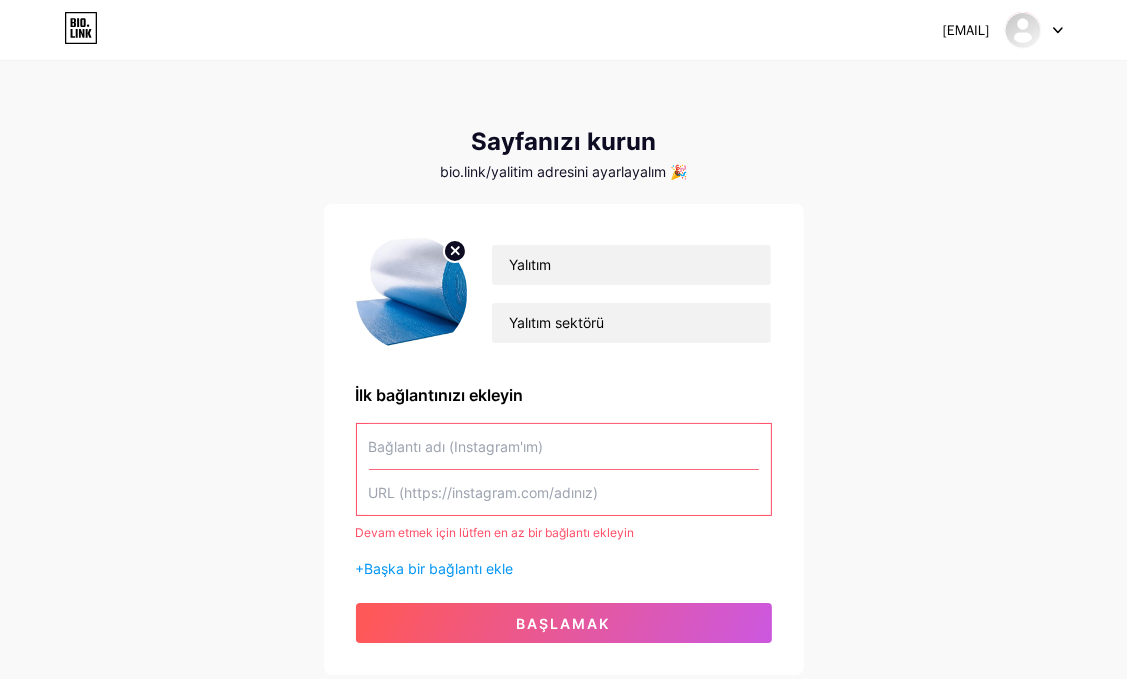 click on "[EMAIL]           Gösterge Paneli     Çıkış yap   Sayfanızı kurun   bio.link/[USERNAME] adresini ayarlayalım 🎉               Yalıtım     Yalıtım sektörü     İlk bağlantınızı ekleyin         Devam etmek için lütfen en az bir bağlantı ekleyin
+  Başka bir bağlantı ekle     Başlamak" at bounding box center [563, 369] 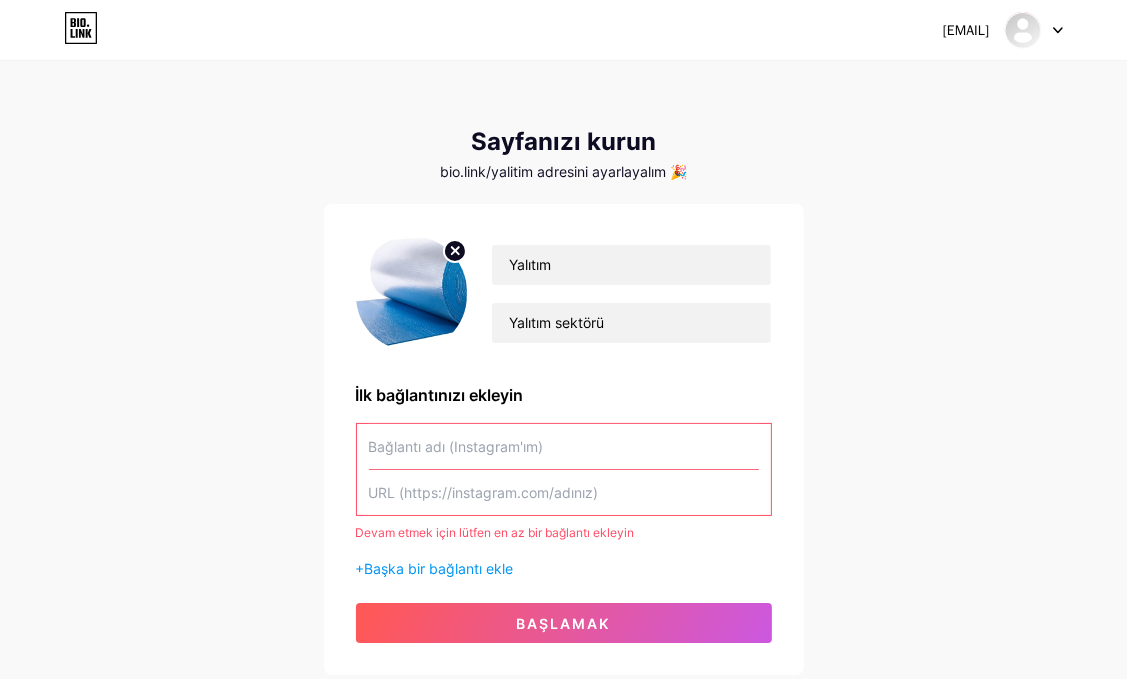 drag, startPoint x: 123, startPoint y: 207, endPoint x: 204, endPoint y: 251, distance: 92.17918 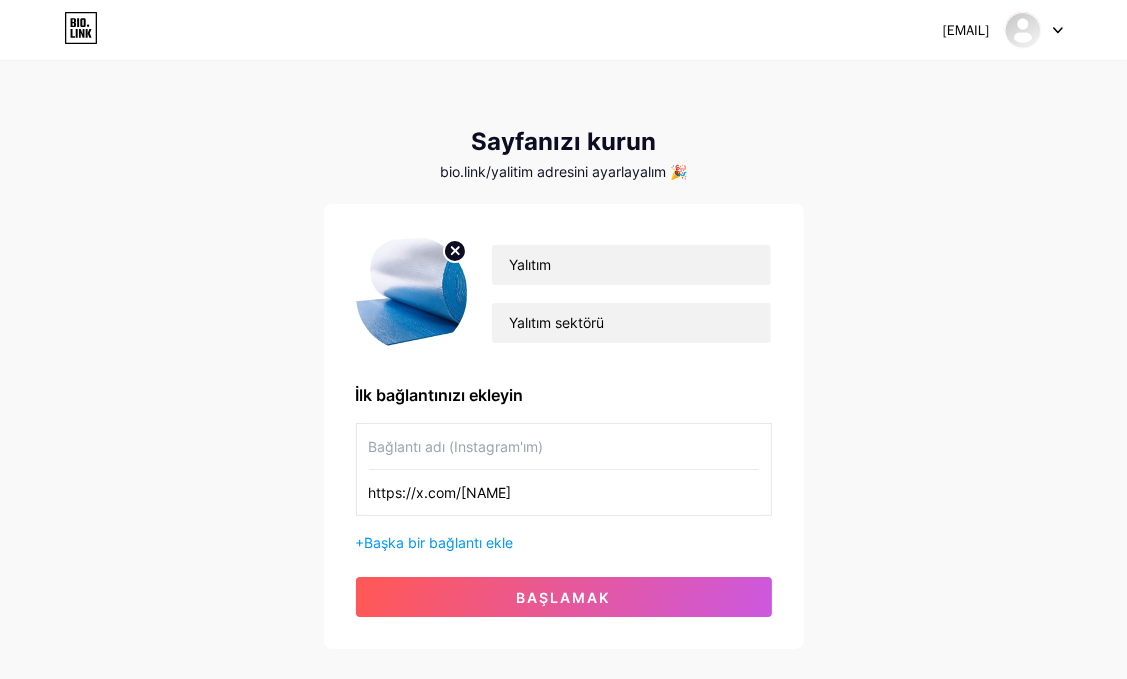 type on "https://x.com/[NAME]" 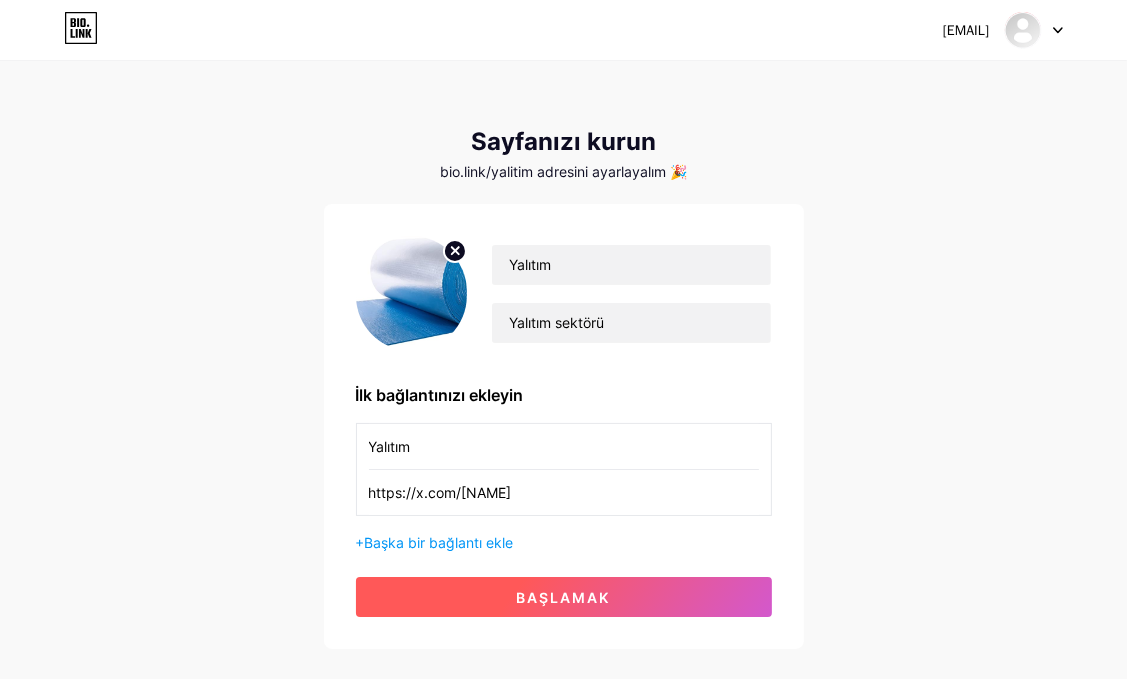 type on "Yalıtım" 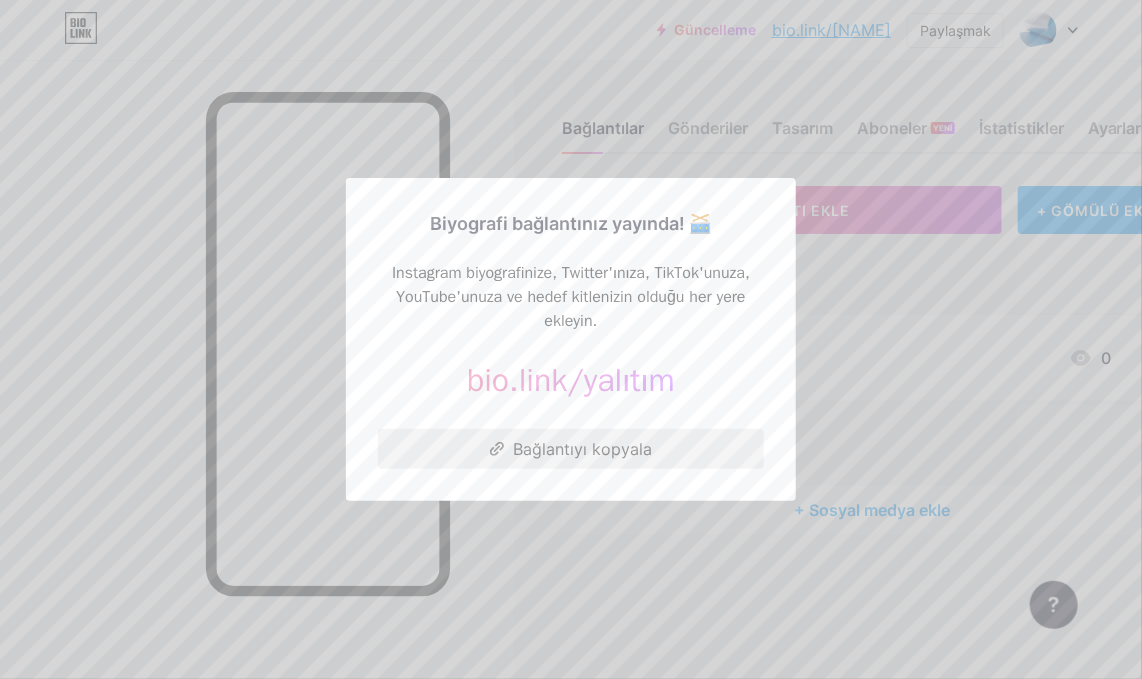 click on "Bağlantıyı kopyala" at bounding box center [582, 449] 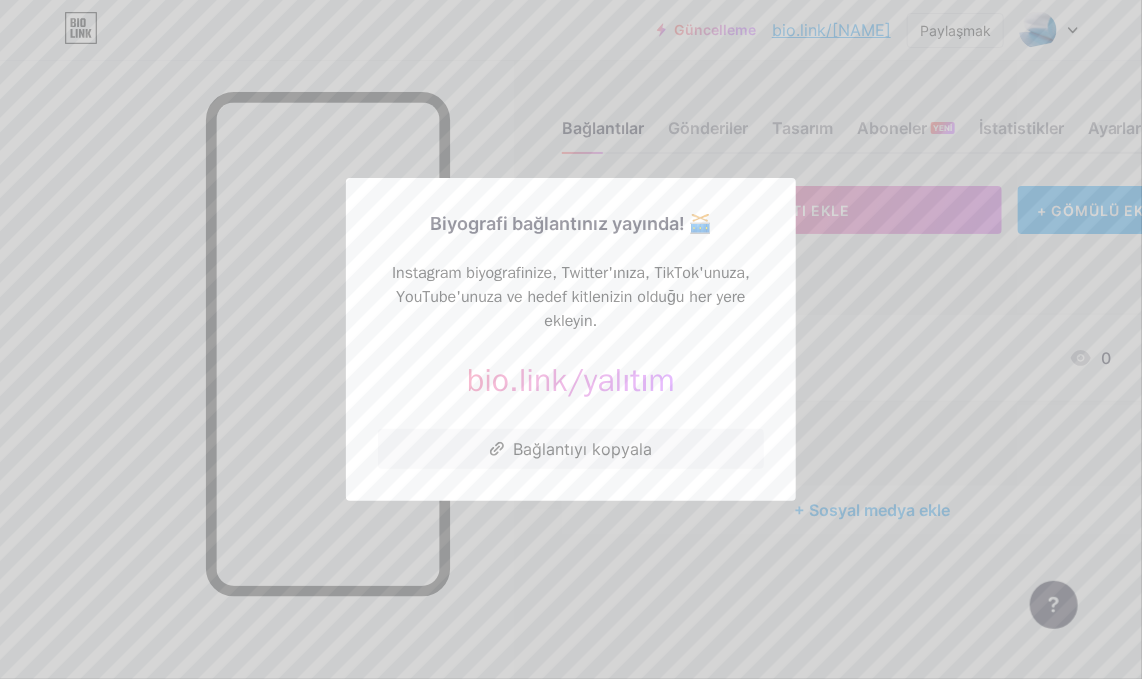 click at bounding box center [571, 339] 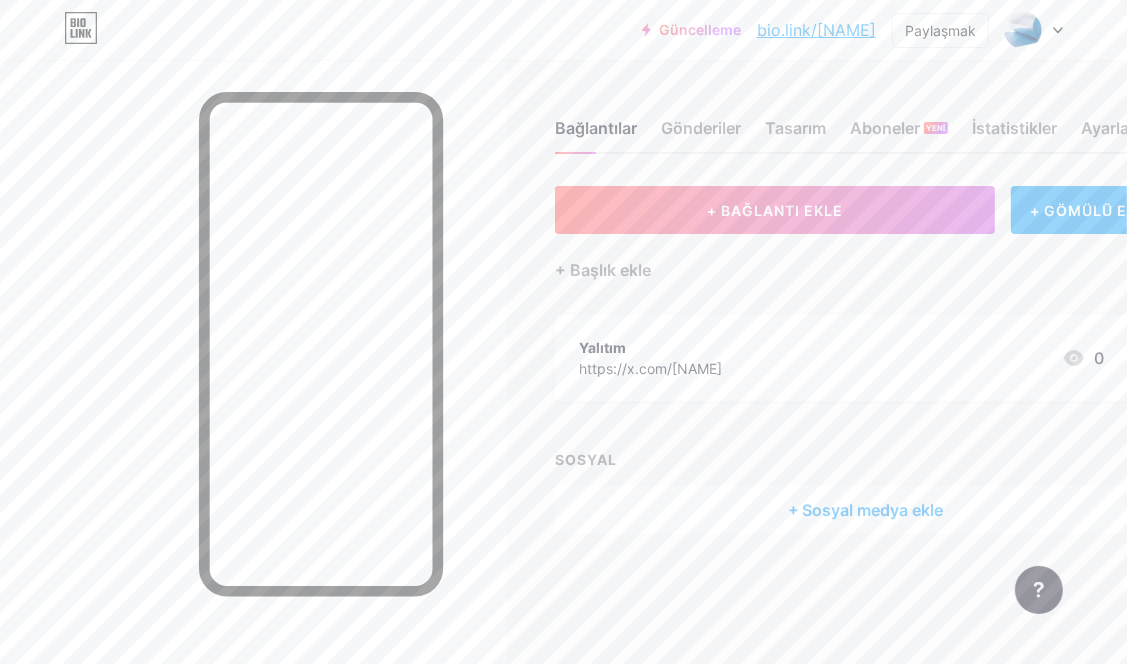 click on "Bağlantılar
Gönderiler
Tasarım
Aboneler
YENİ
İstatistikler
Ayarlar       + BAĞLANTI EKLE     + GÖMÜLÜ EKLE
+ Başlık ekle
Yalıtım
https://x.com/[NAME]
0
SOSYAL     + Sosyal medya ekle                       Özellik istekleri             Yardım merkezi         Destek ekibiyle iletişime geçin" at bounding box center [630, 347] 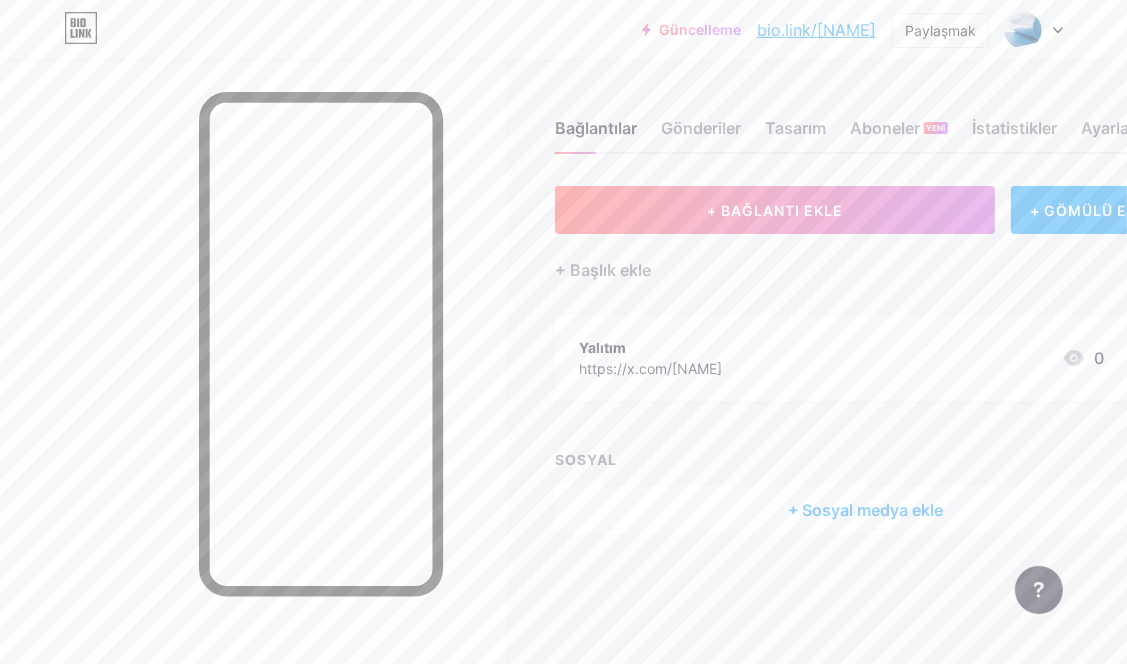 click at bounding box center [1034, 30] 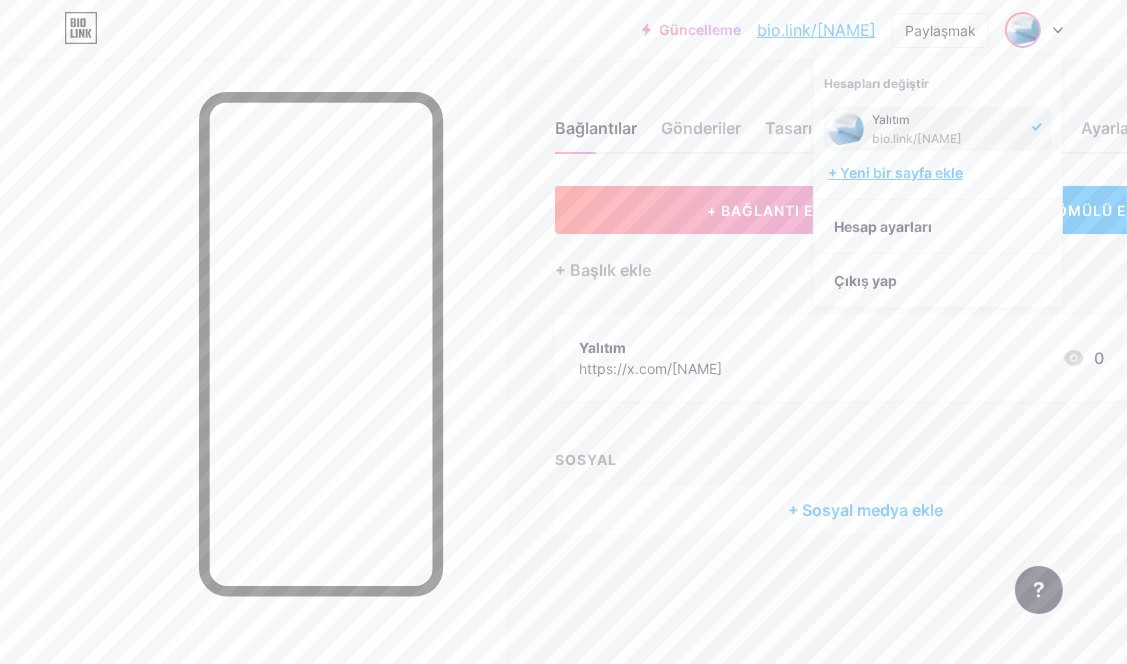 click on "+ Yeni bir sayfa ekle" at bounding box center [895, 172] 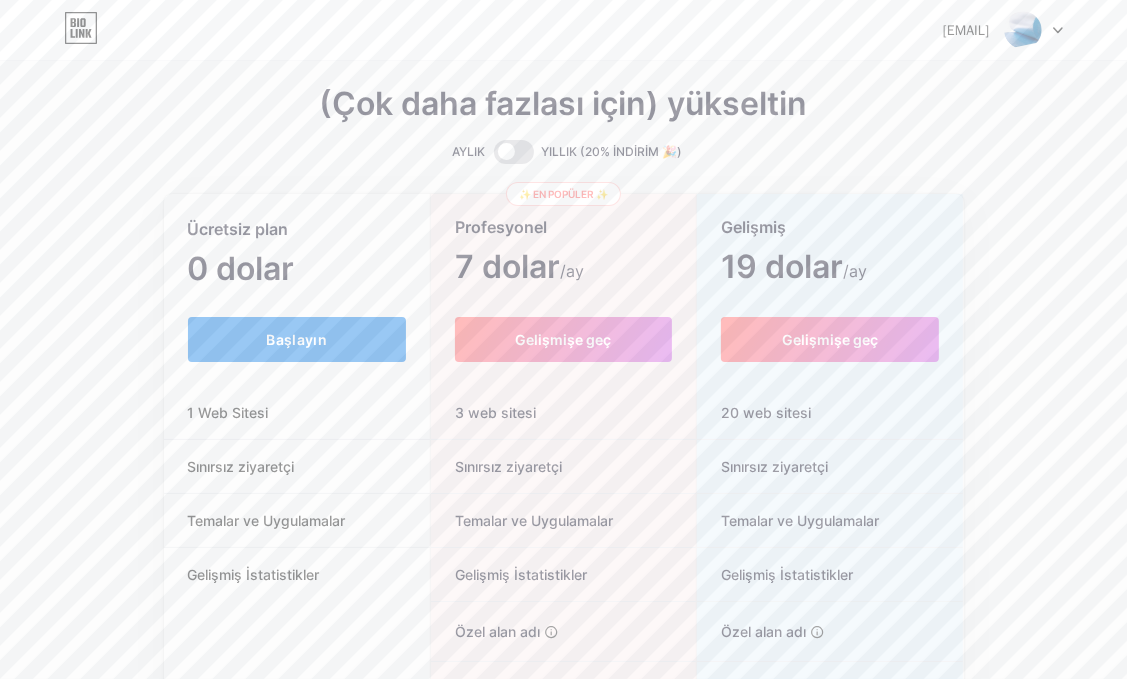 click on "Başlayın" at bounding box center [297, 339] 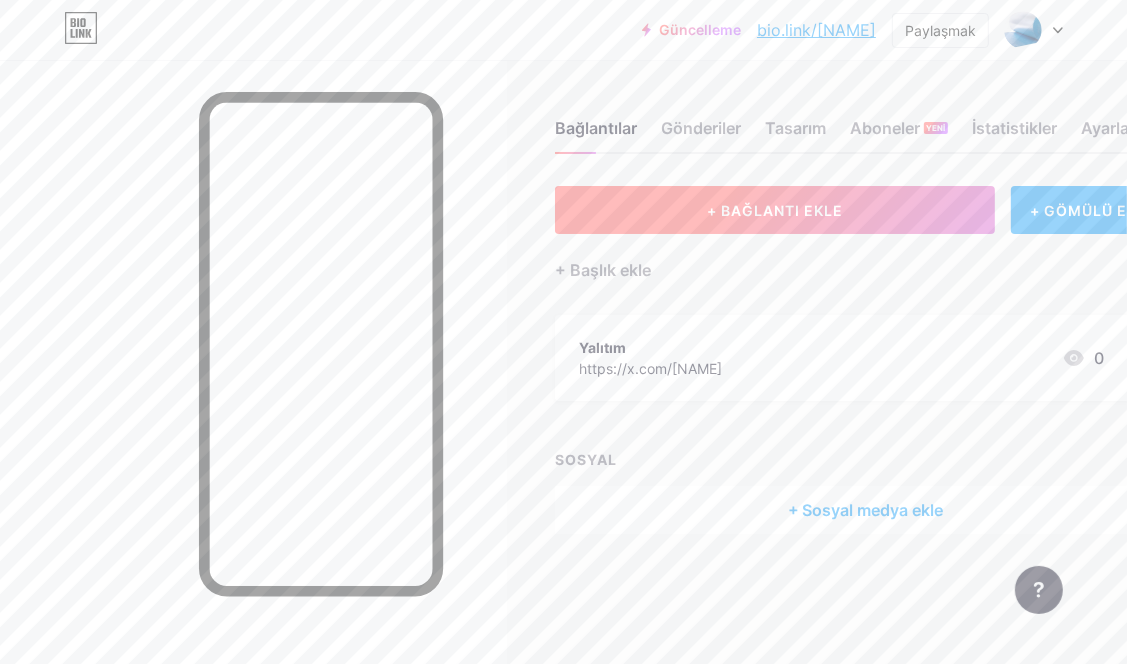 click on "+ BAĞLANTI EKLE" at bounding box center [775, 210] 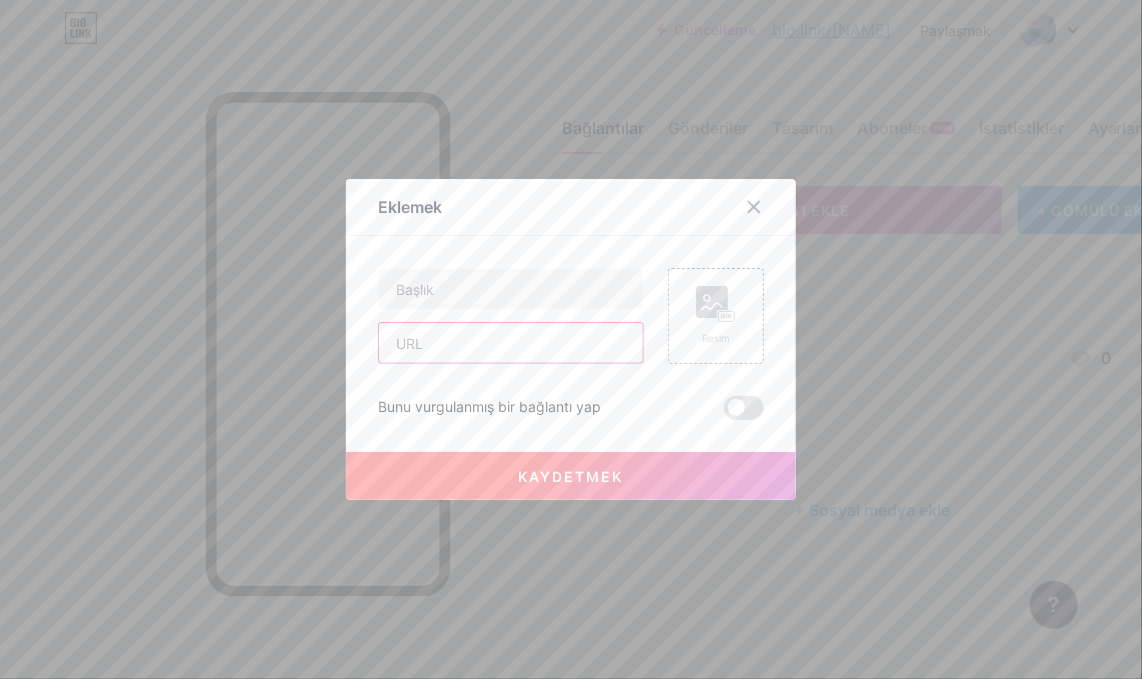 click at bounding box center [511, 343] 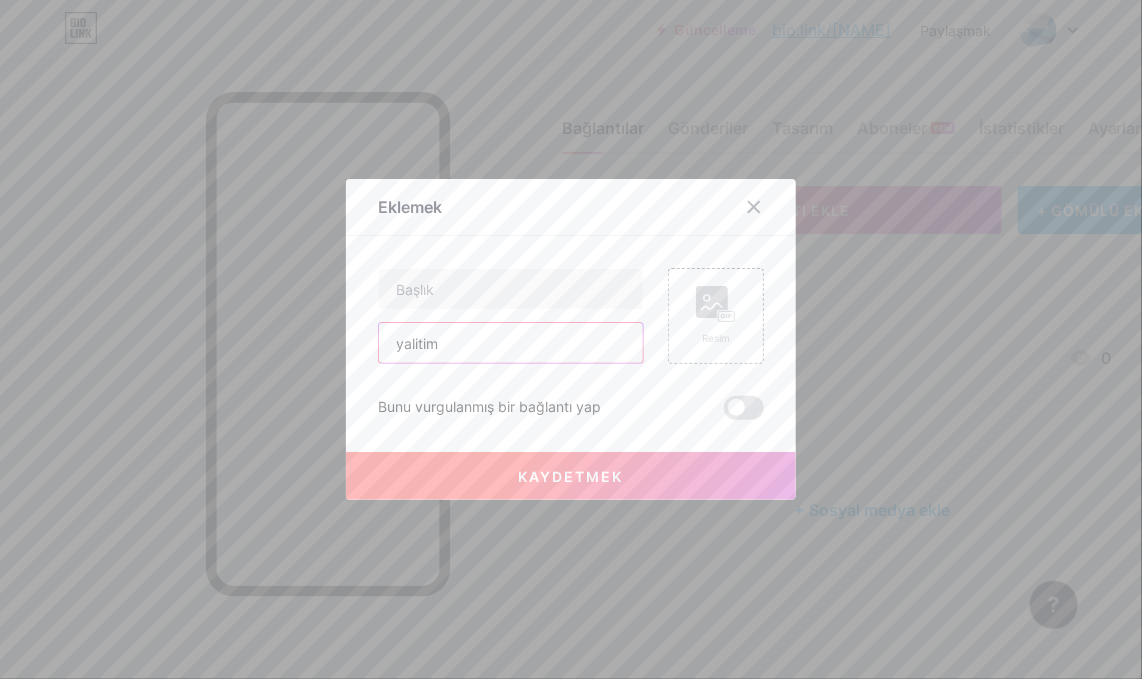 type on "yalitim" 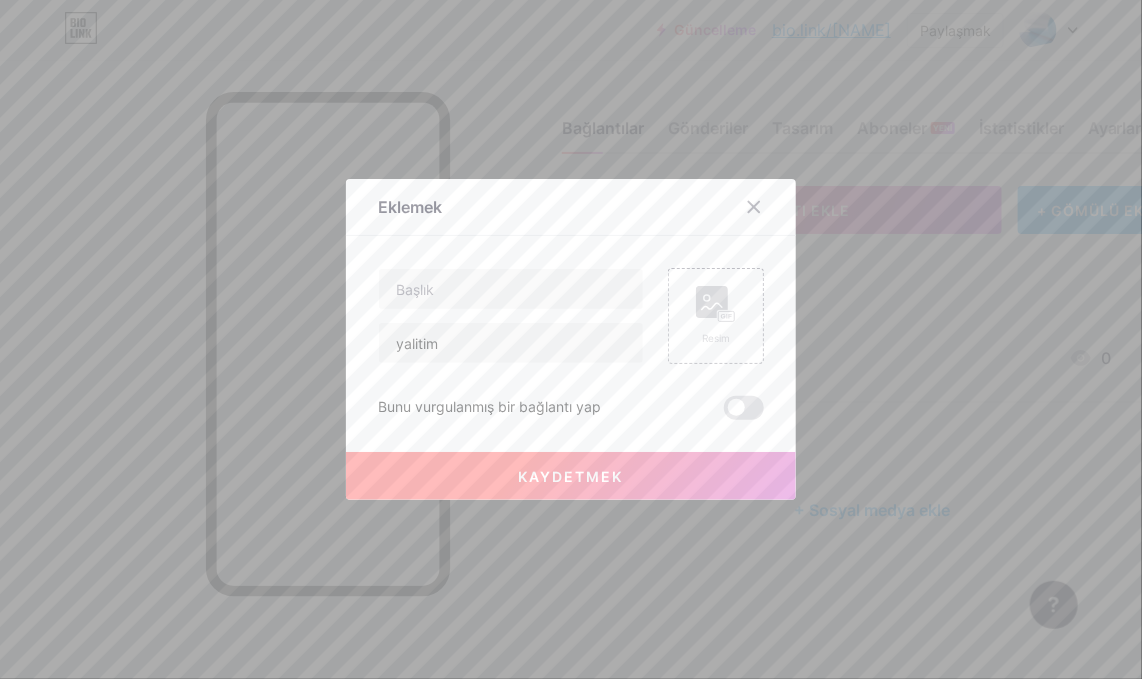 click at bounding box center (571, 339) 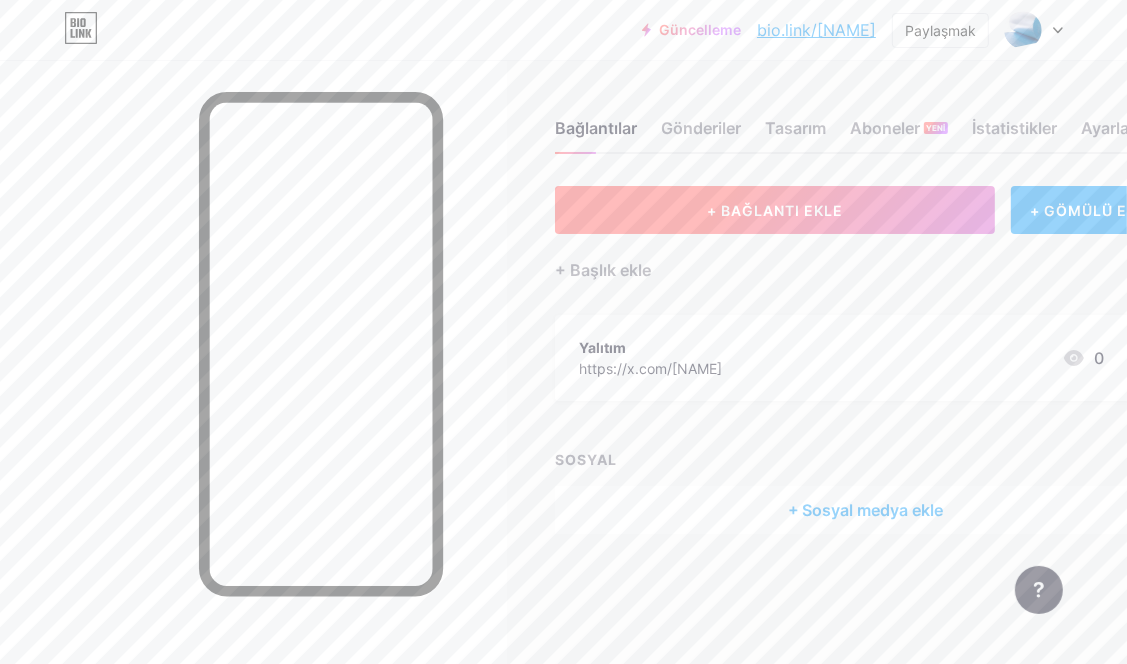 click on "+ BAĞLANTI EKLE" at bounding box center (775, 210) 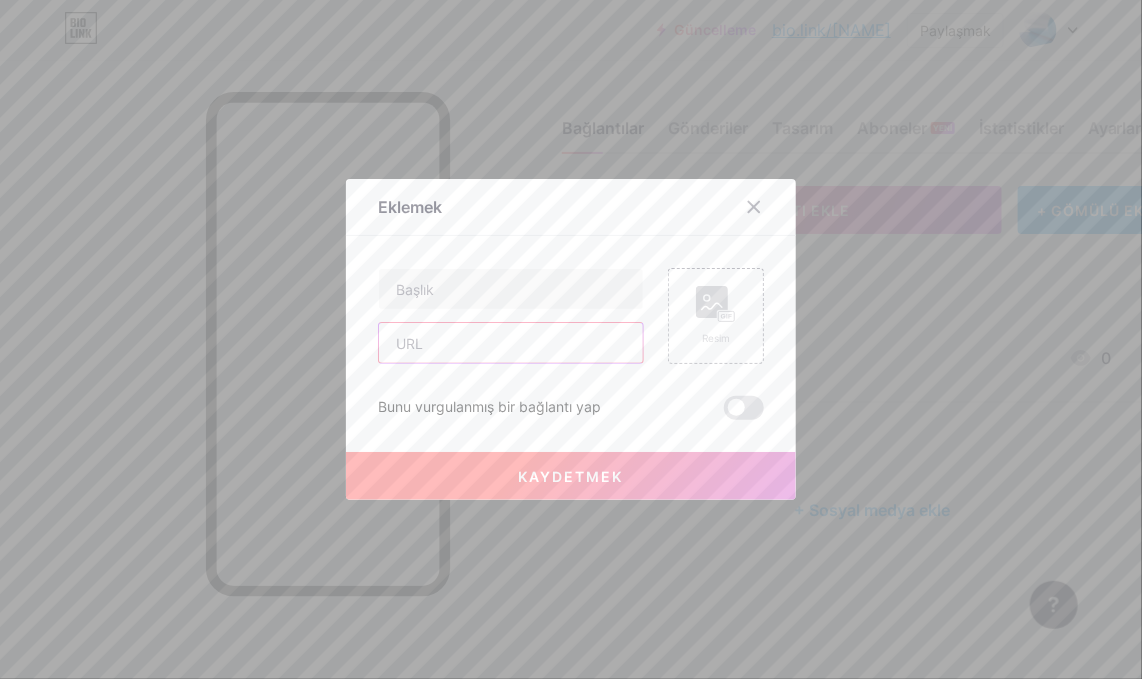 click at bounding box center [511, 343] 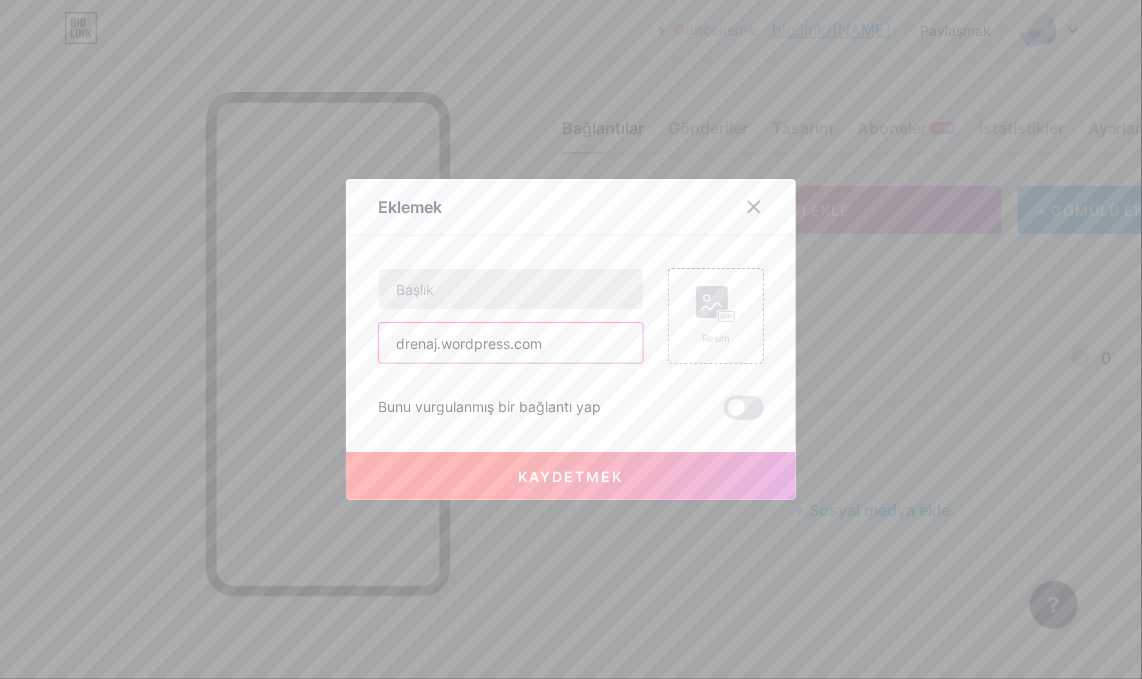 type on "drenaj.wordpress.com" 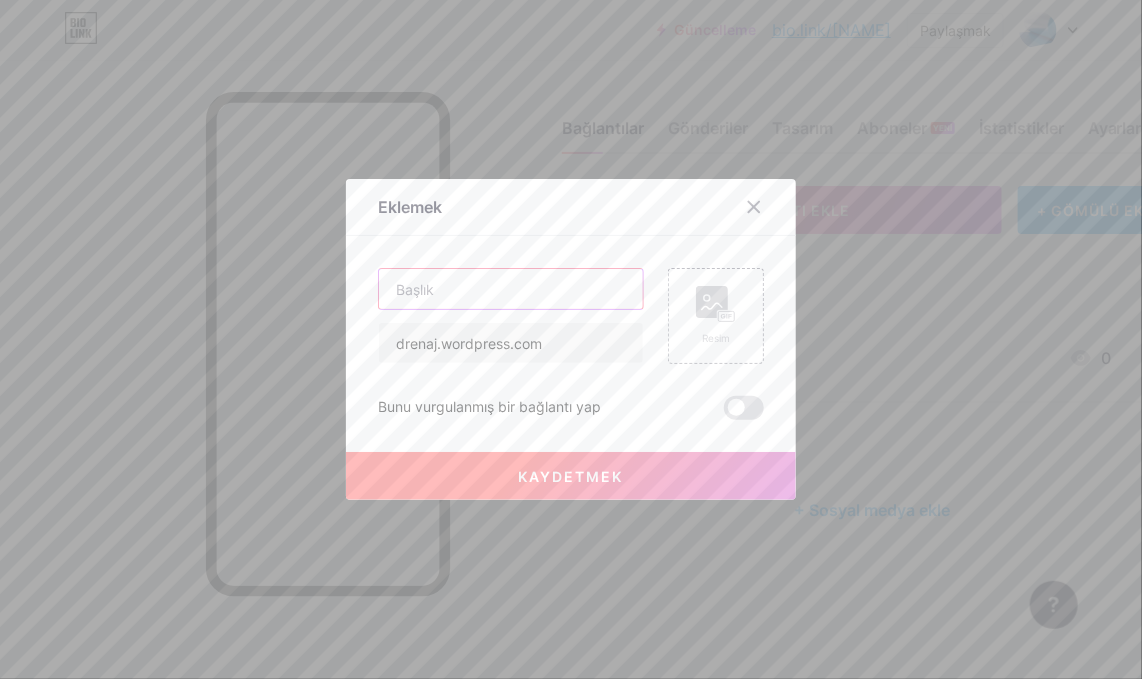 click at bounding box center (511, 289) 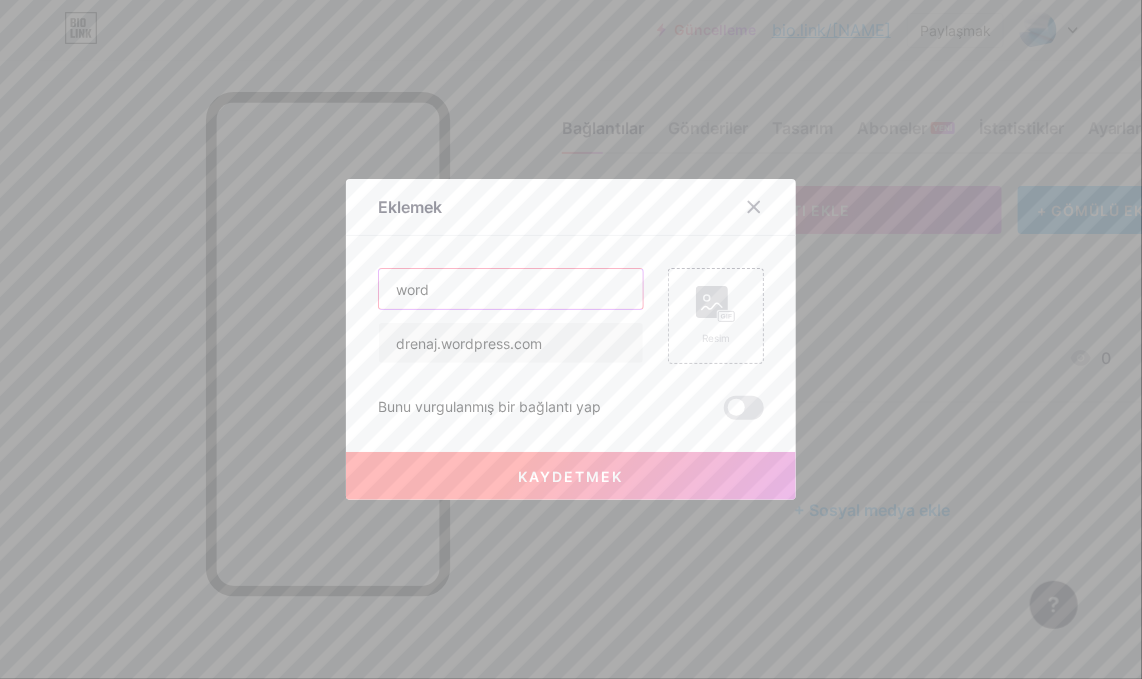 type on "word" 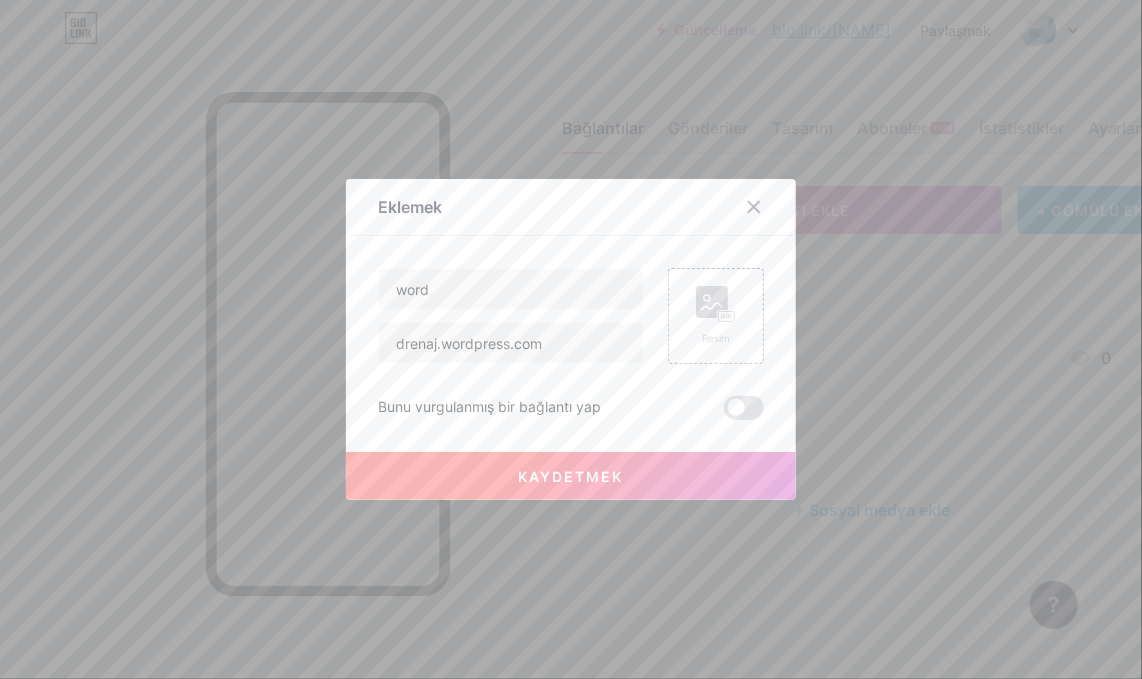 click on "Kaydetmek" at bounding box center [571, 476] 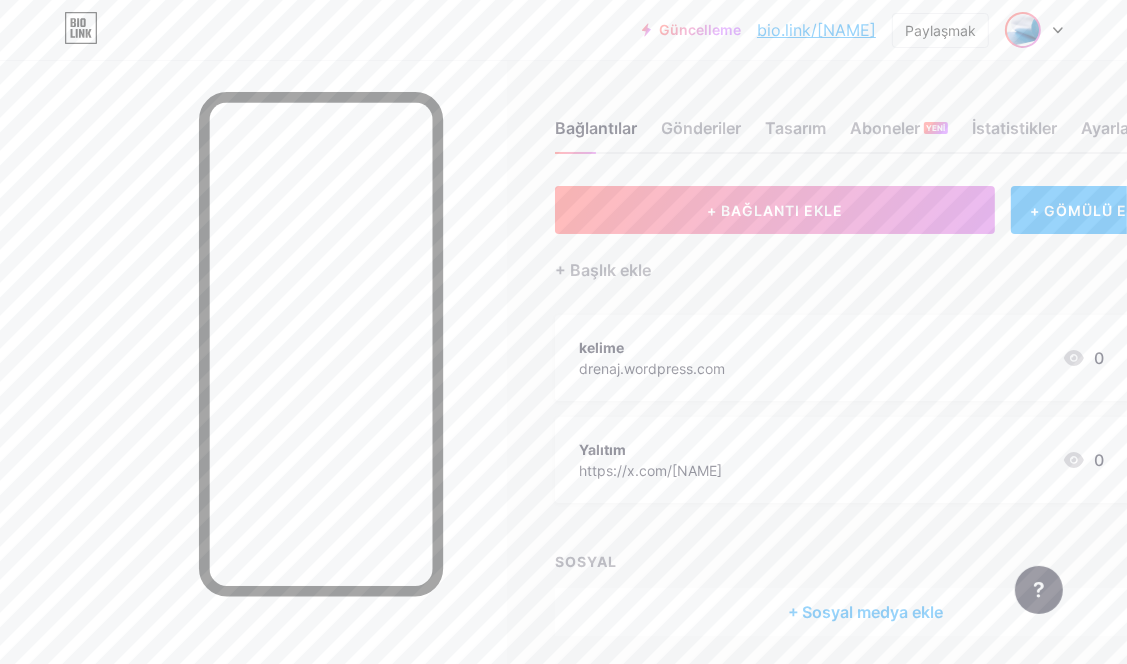 click at bounding box center (1023, 30) 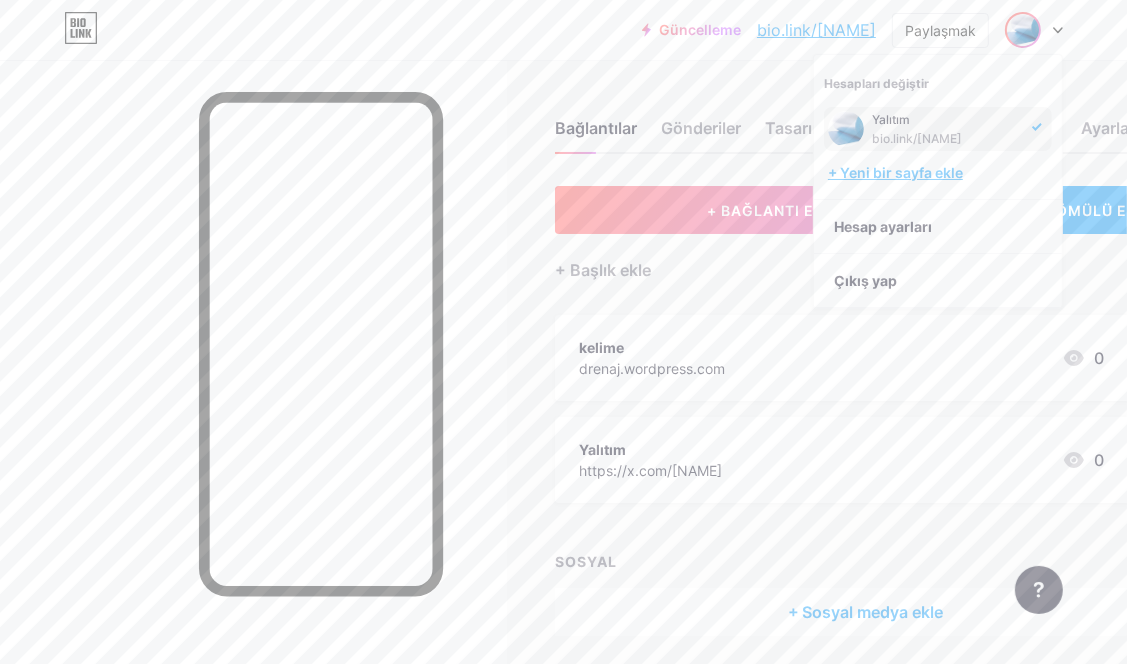 click on "+ Yeni bir sayfa ekle" at bounding box center [895, 172] 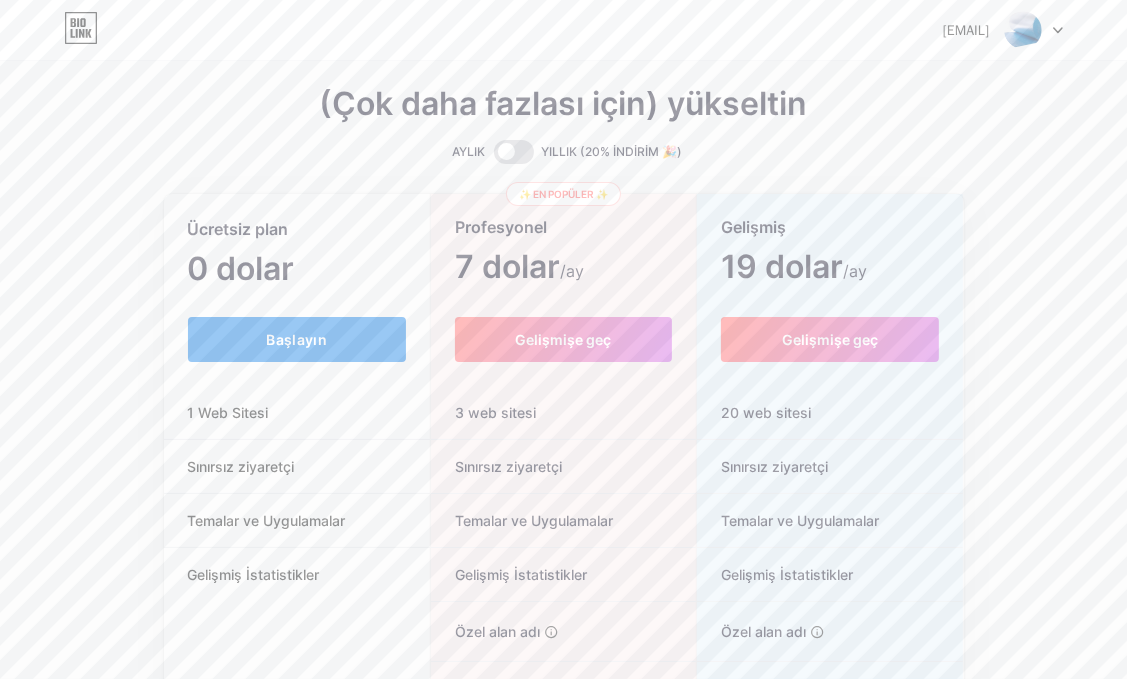 click on "Başlayın" at bounding box center [297, 339] 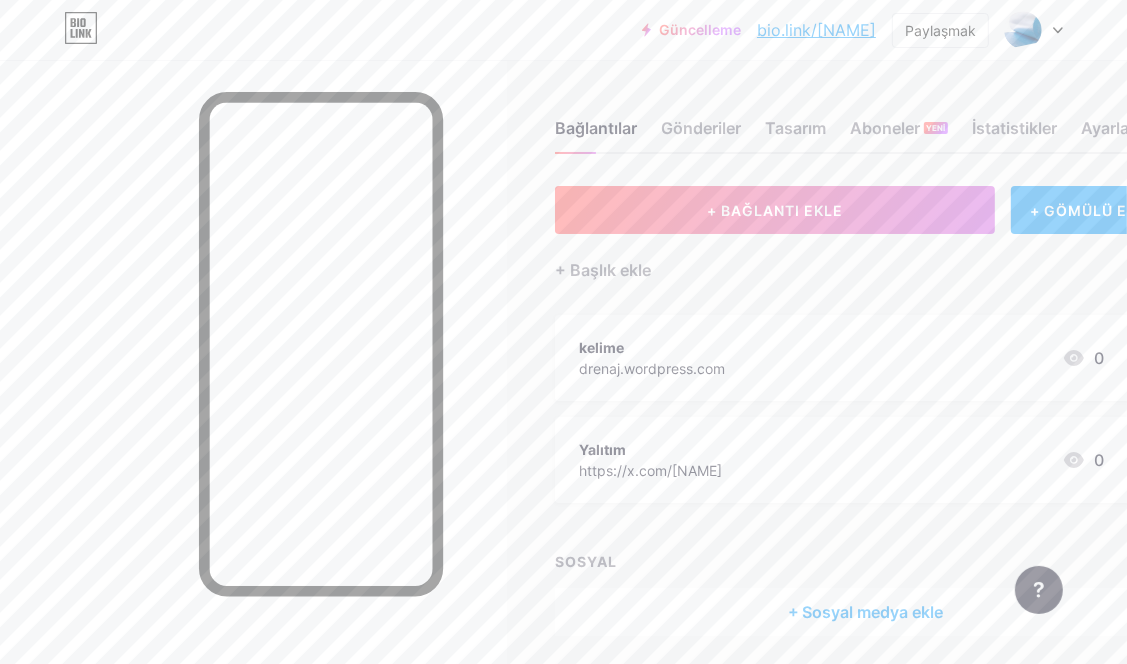 click on "İçerik
kelime
drenaj.wordpress.com
0
Yalıtım
https://x.com/[NAME]
0
SOSYAL     + Sosyal medya ekle" at bounding box center (865, 411) 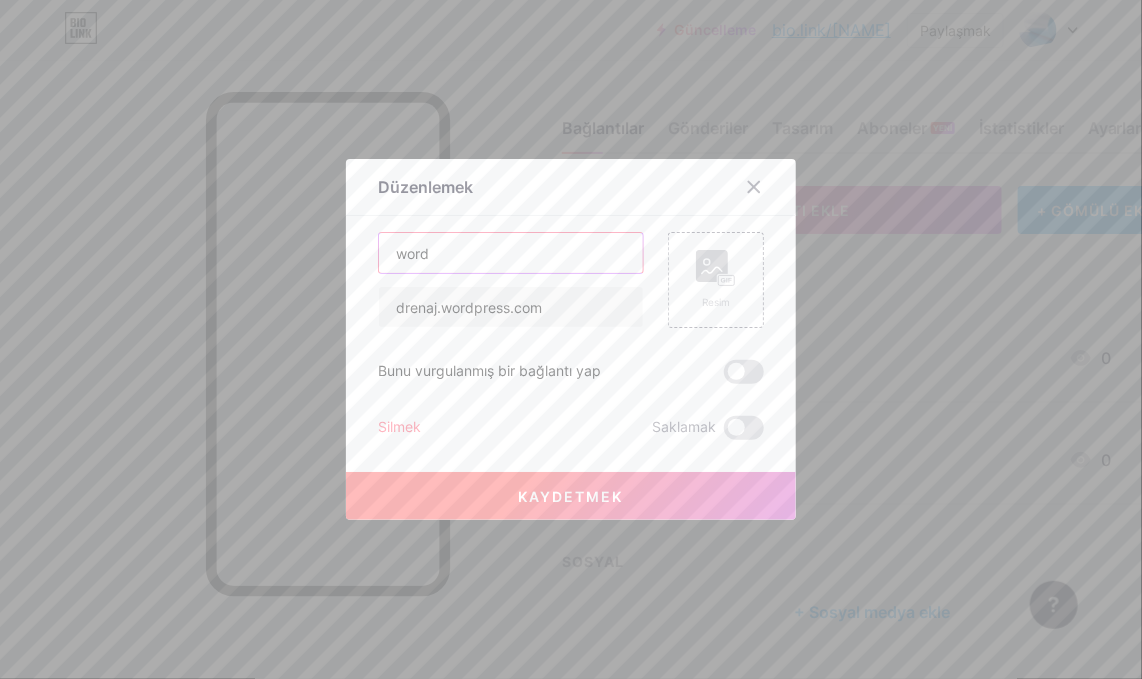 drag, startPoint x: 428, startPoint y: 270, endPoint x: 380, endPoint y: 253, distance: 50.92151 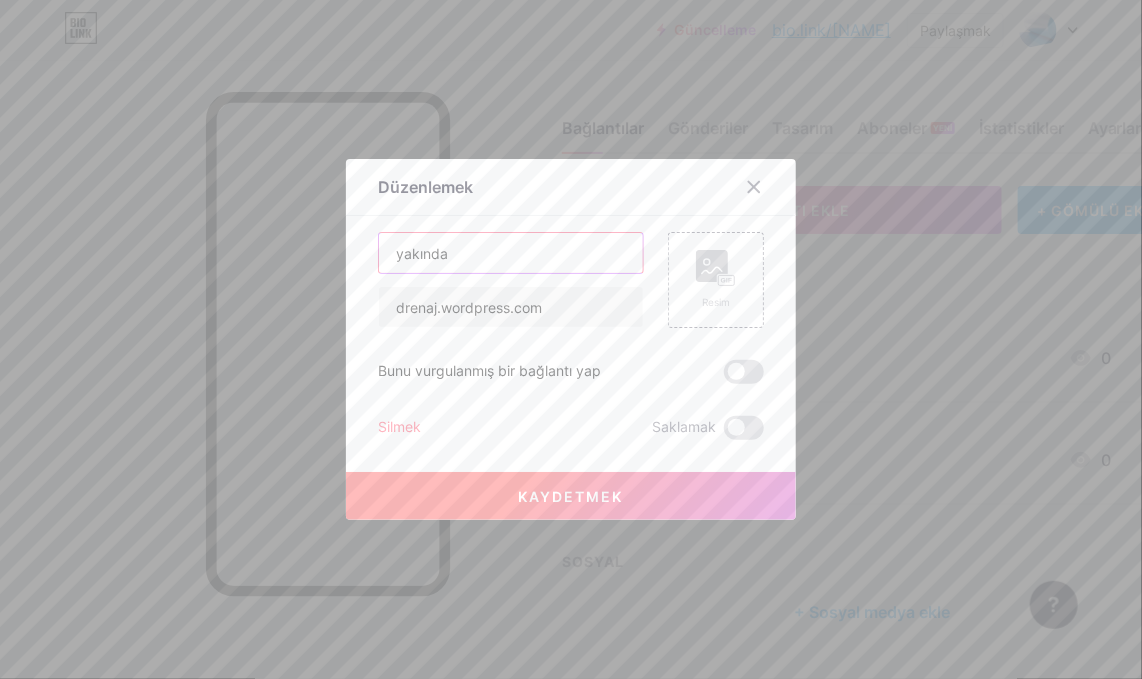 type on "yakında" 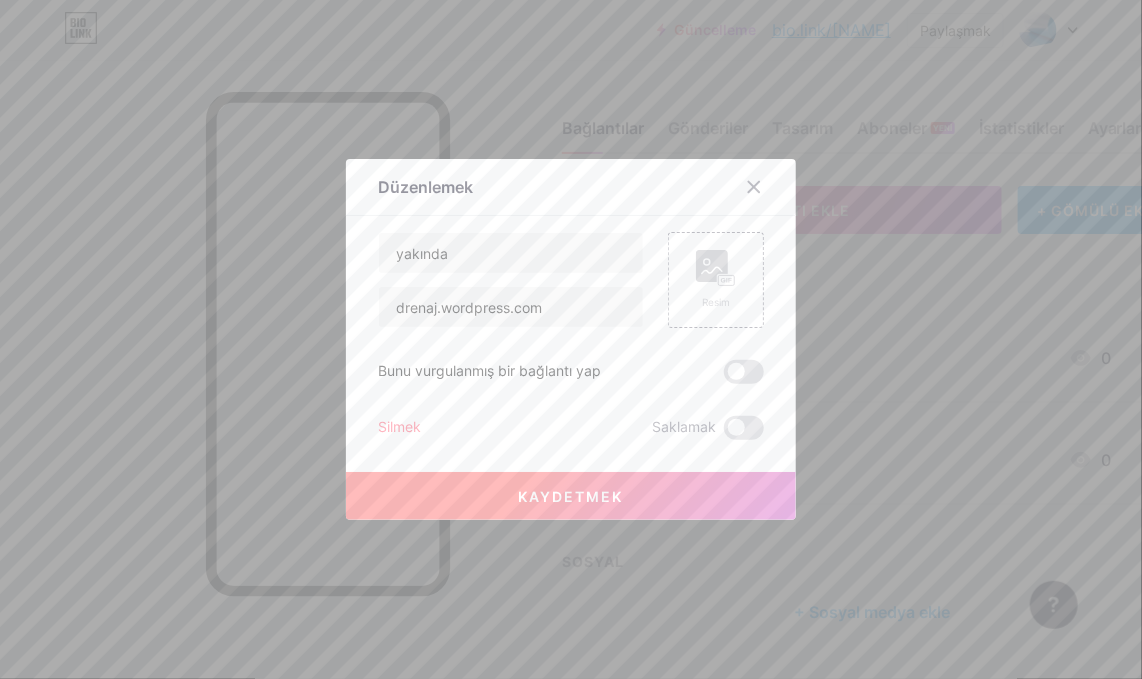 click on "Kaydetmek" at bounding box center (571, 496) 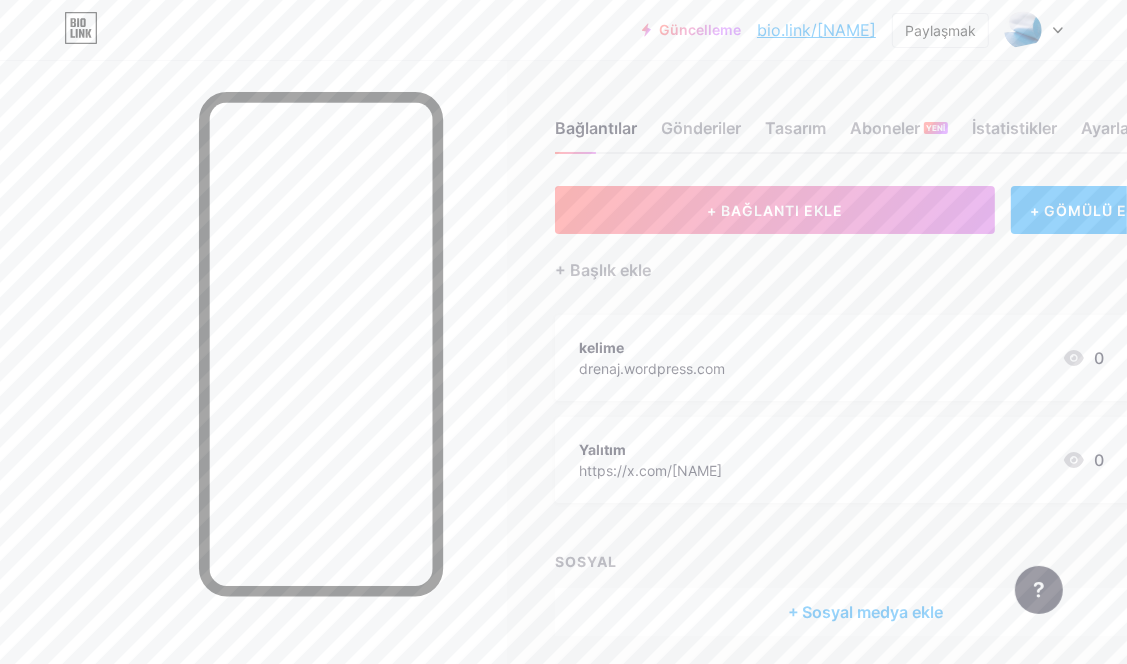 click at bounding box center (253, 392) 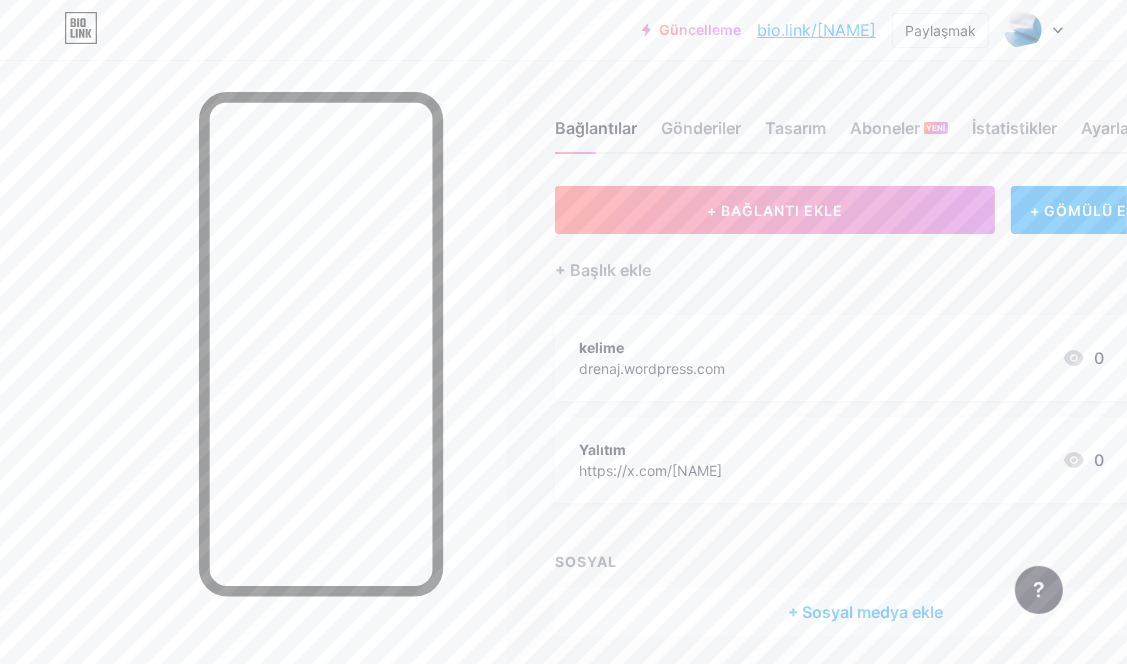 click at bounding box center [253, 392] 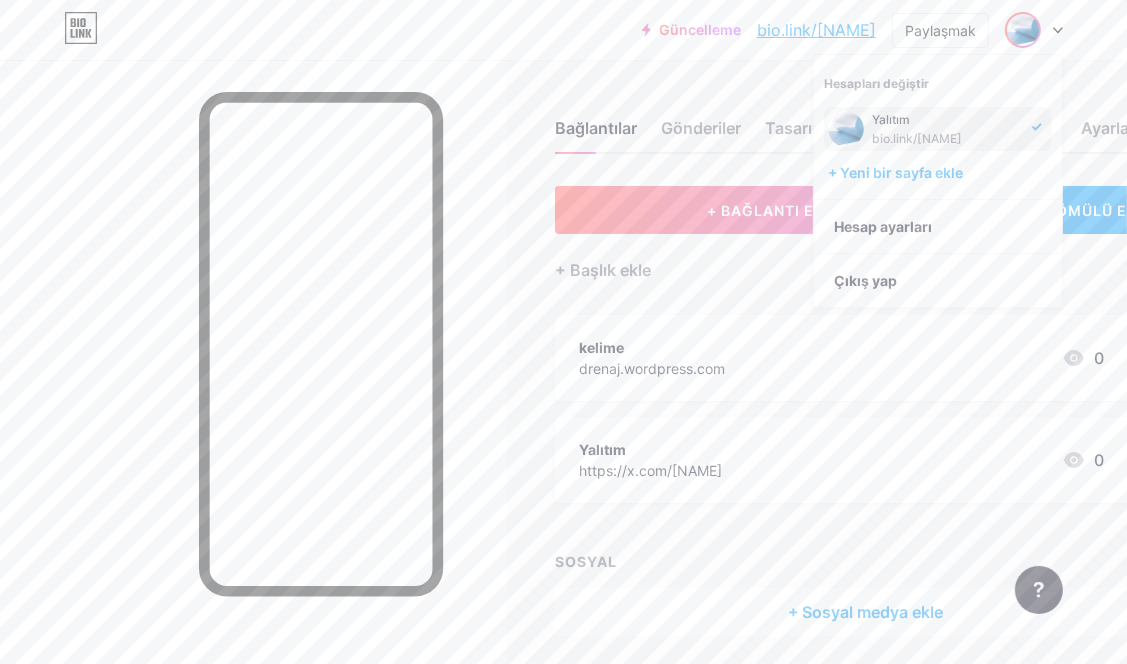 click at bounding box center [1023, 30] 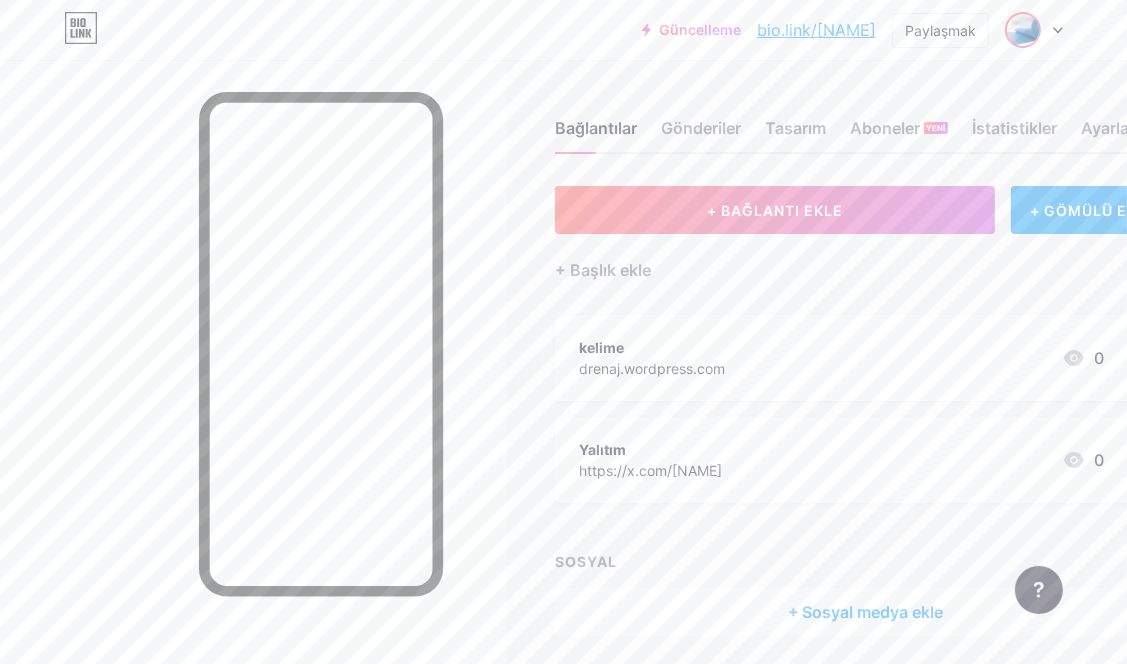 click at bounding box center [1023, 30] 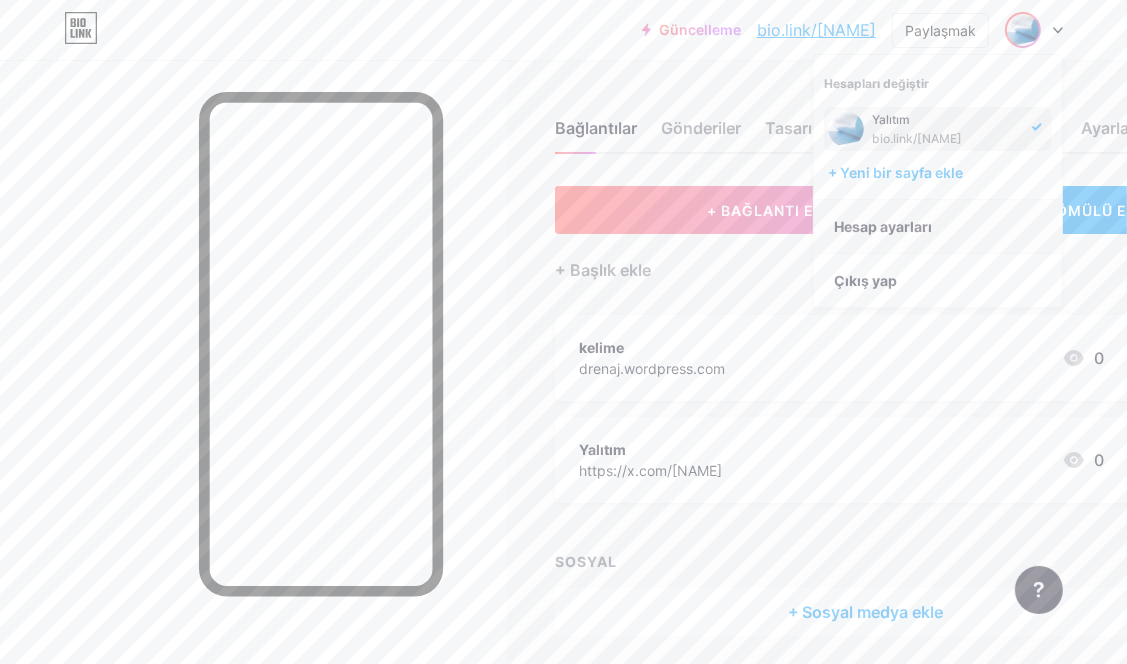 click on "Hesap ayarları" at bounding box center (883, 226) 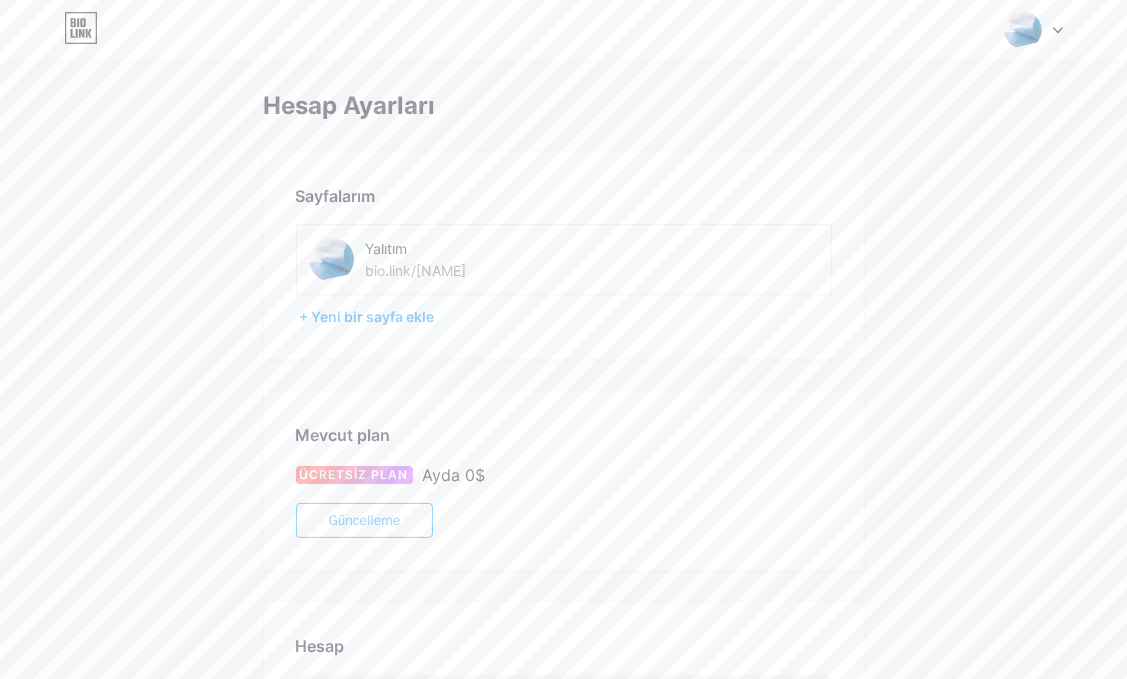 click on "Hesap Ayarları   Sayfalarım     Yalıtım   bio.link/[NAME]      + Yeni bir sayfa ekle           Mevcut plan   ÜCRETSİZ PLAN
Ayda 0$
Güncelleme
Hesap   [EMAIL]
Şifre değiştir
Tehlike Bölgesi   Hesabınızı kalıcı olarak sildiğinizde sayfanız ve tüm verileriniz silinir.   Hesabı sil" at bounding box center (563, 563) 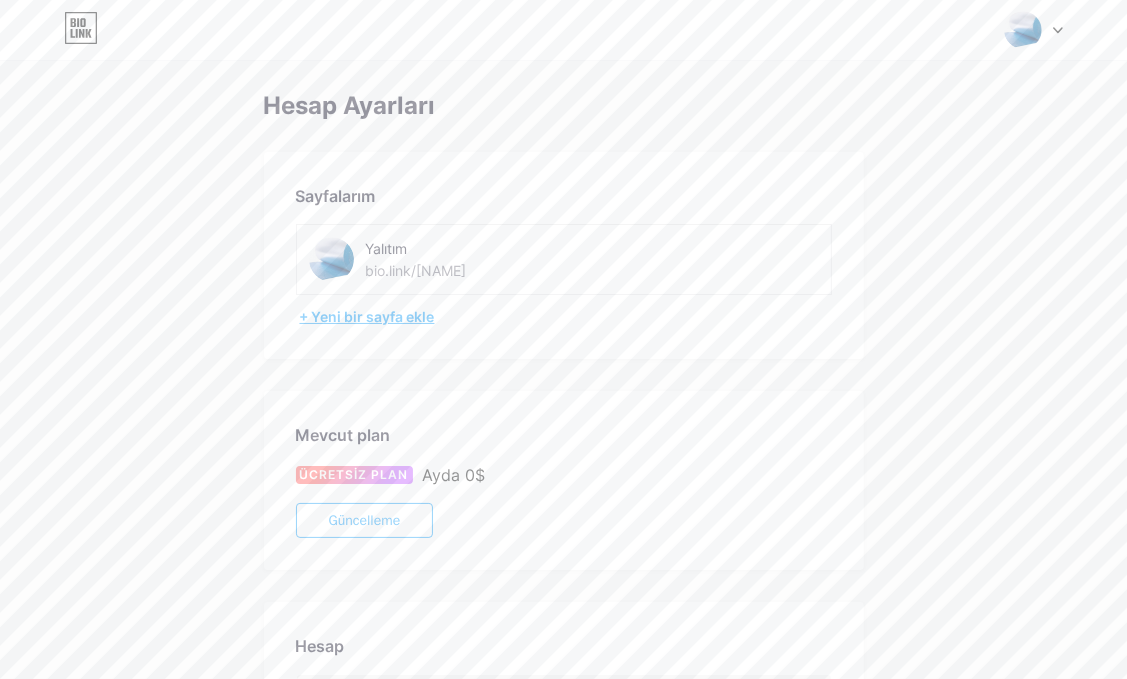 click on "+ Yeni bir sayfa ekle" at bounding box center (367, 316) 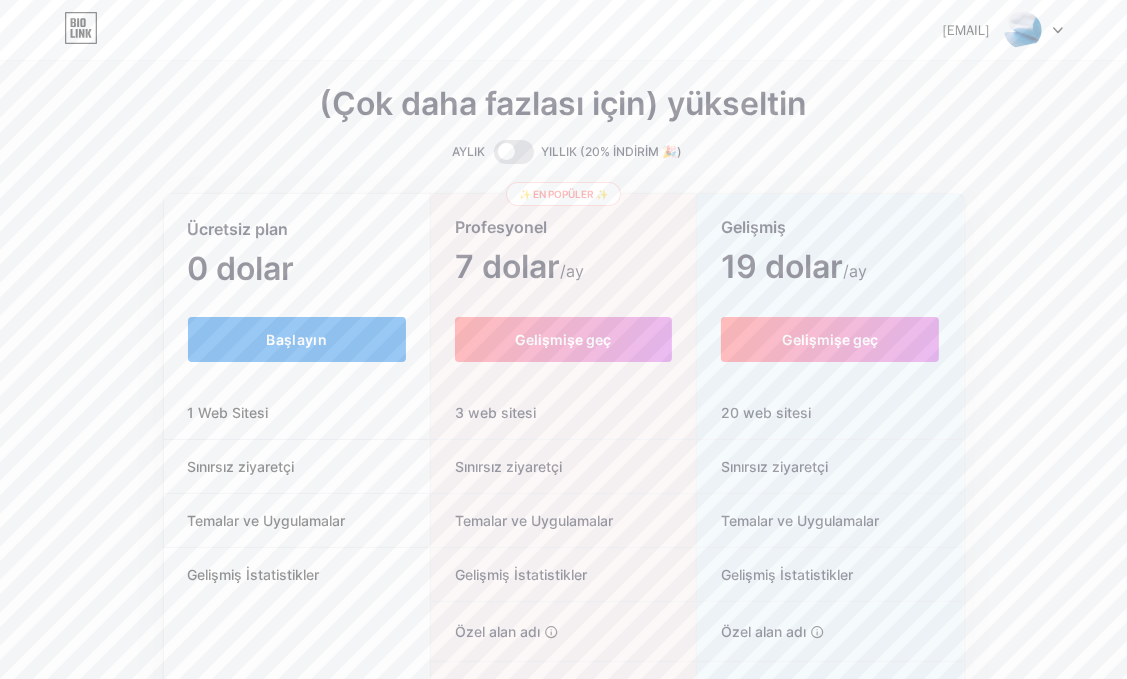 click on "Başlayın" at bounding box center [297, 339] 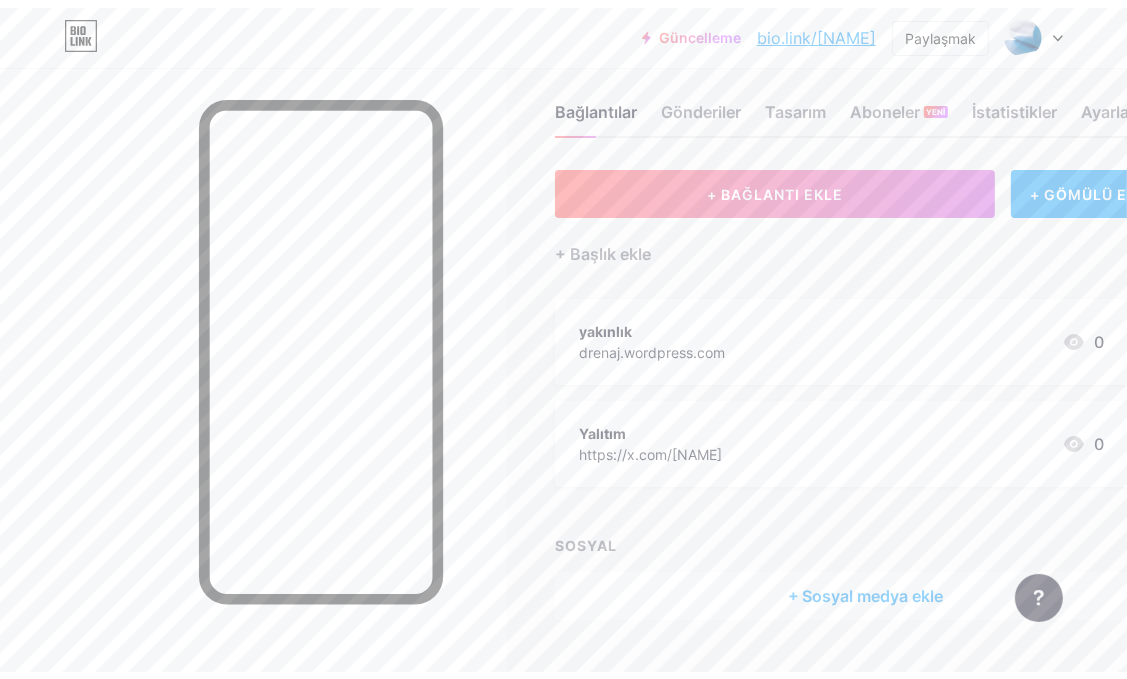 scroll, scrollTop: 0, scrollLeft: 0, axis: both 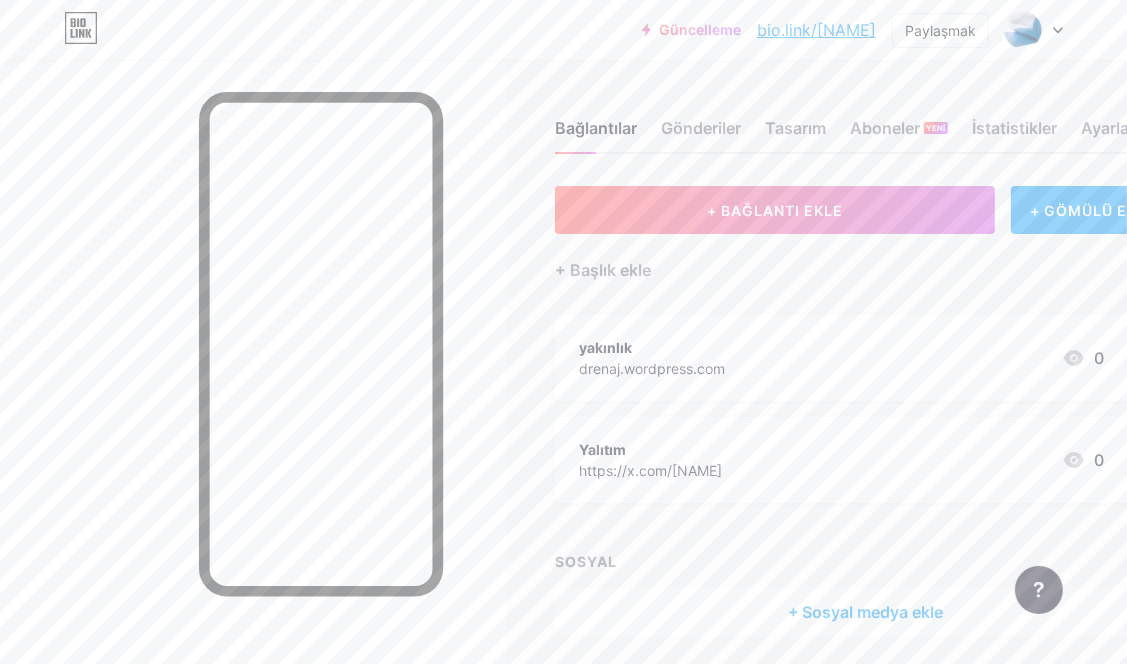 click at bounding box center [1058, 30] 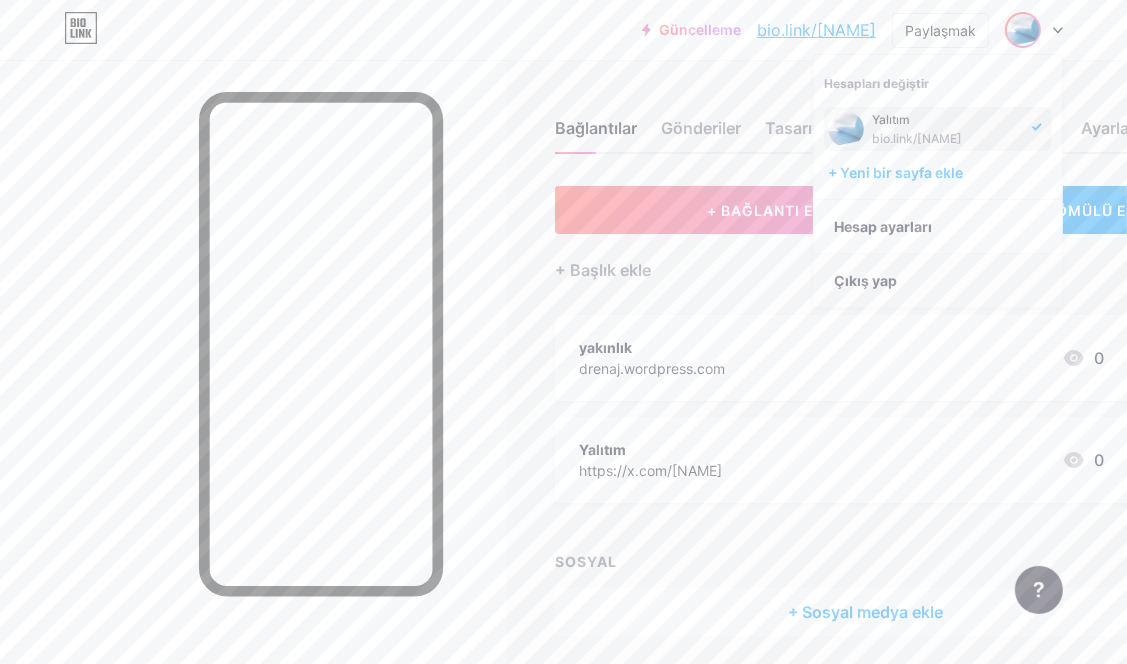 click on "Çıkış yap" at bounding box center [865, 280] 